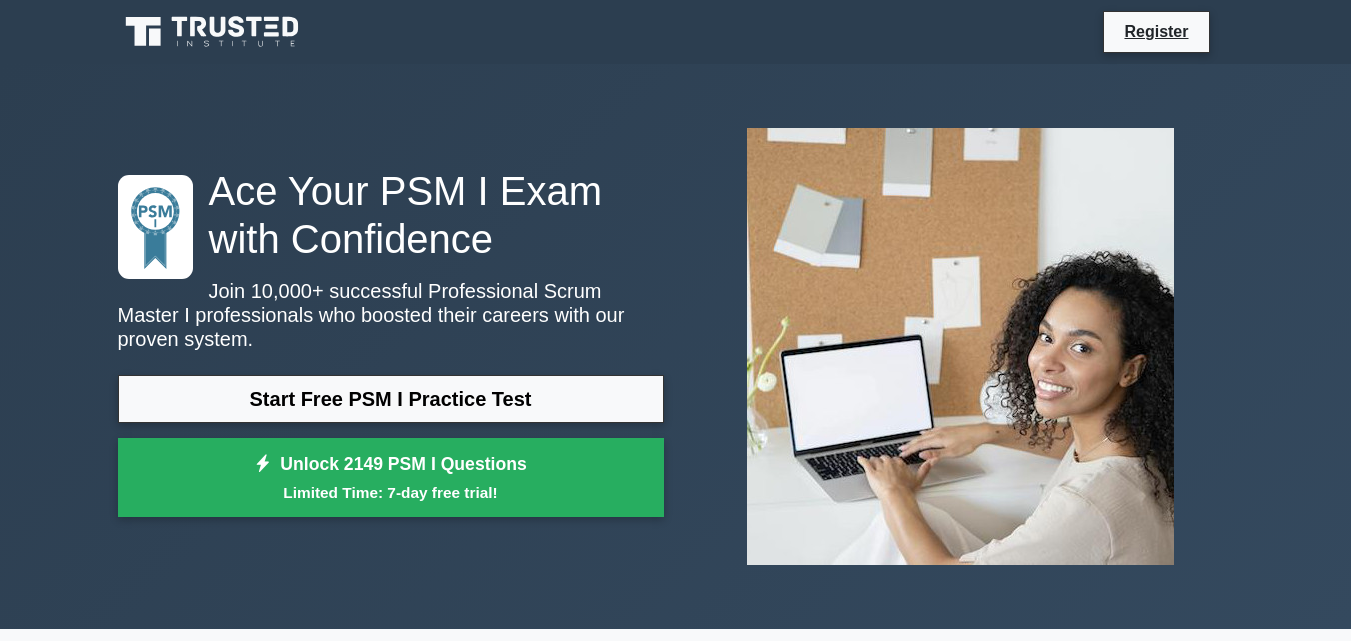 scroll, scrollTop: 0, scrollLeft: 0, axis: both 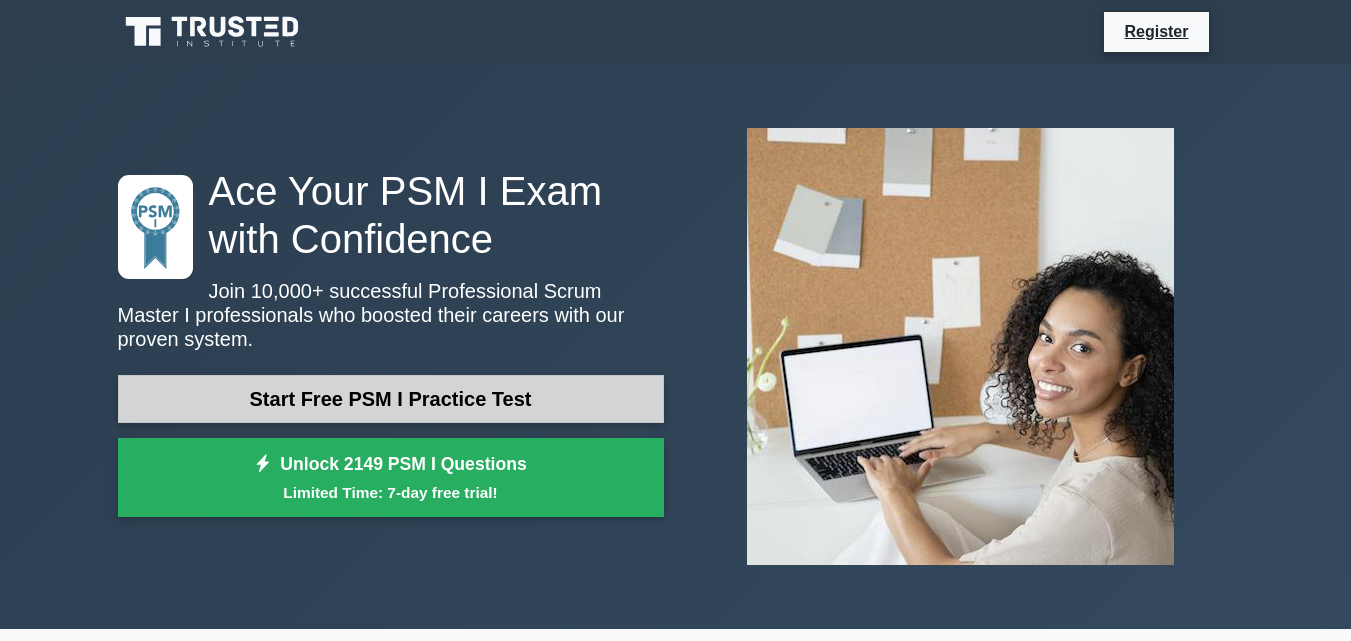 click on "Start Free PSM I Practice Test" at bounding box center [391, 399] 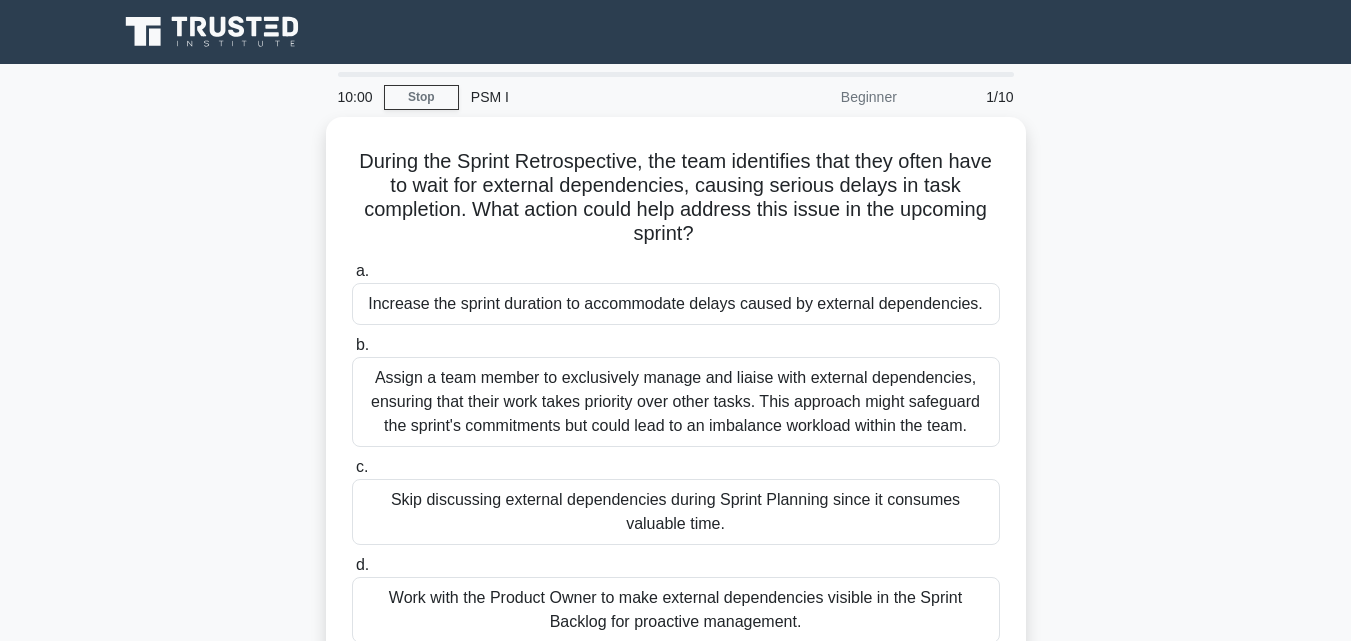 scroll, scrollTop: 0, scrollLeft: 0, axis: both 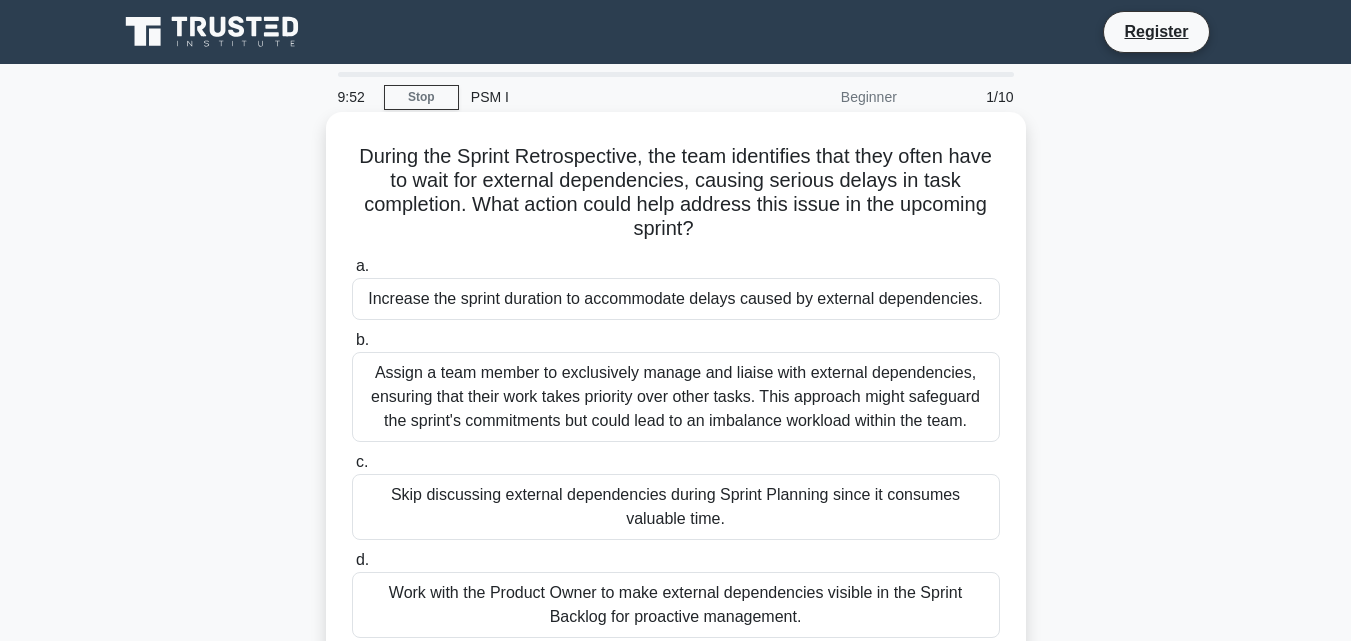 drag, startPoint x: 701, startPoint y: 231, endPoint x: 474, endPoint y: 198, distance: 229.38614 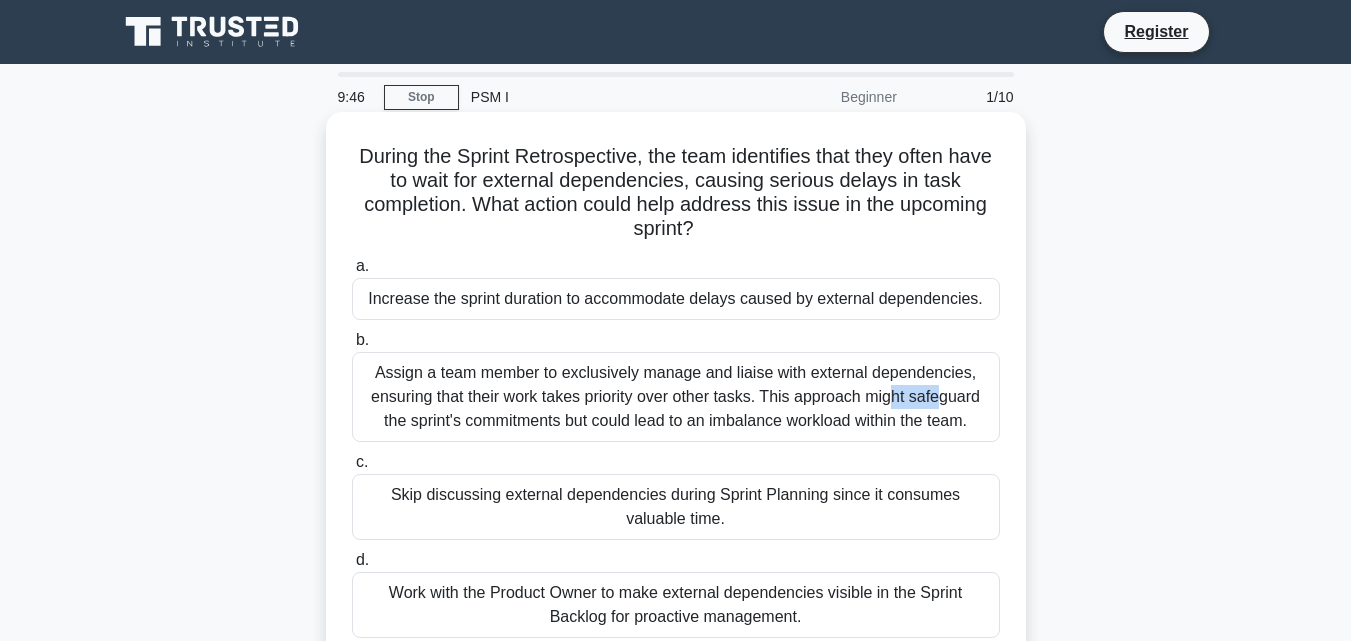 drag, startPoint x: 730, startPoint y: 370, endPoint x: 772, endPoint y: 379, distance: 42.953465 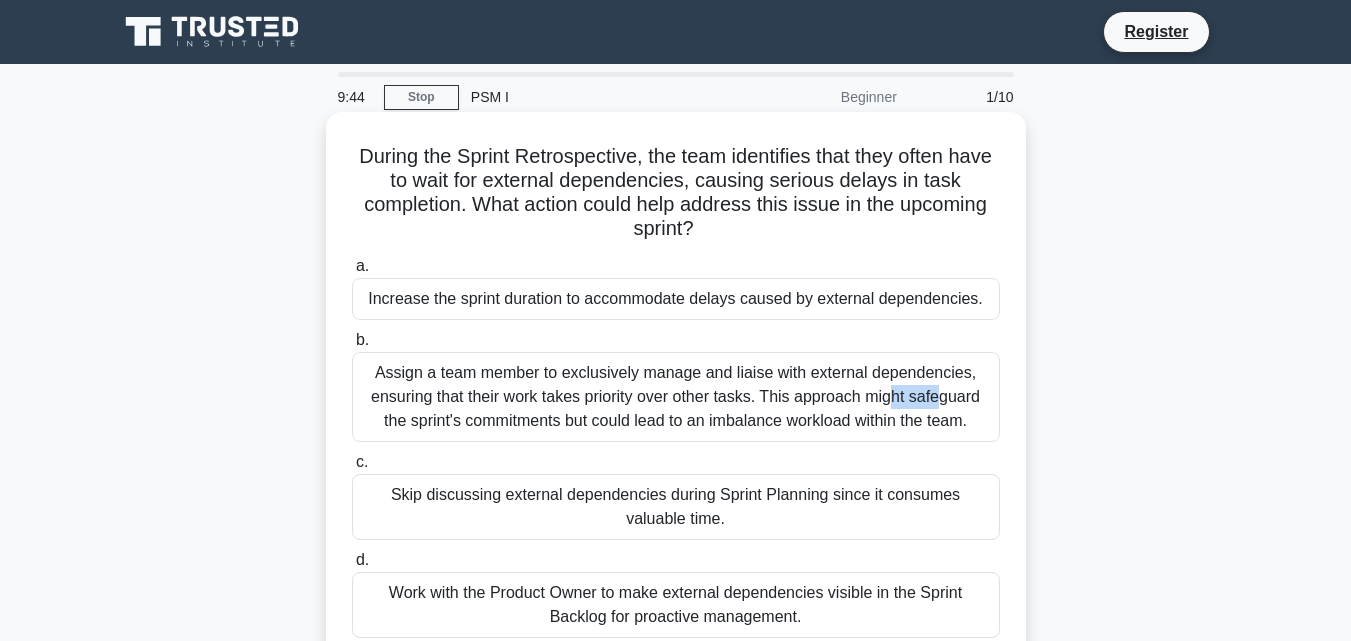 scroll, scrollTop: 100, scrollLeft: 0, axis: vertical 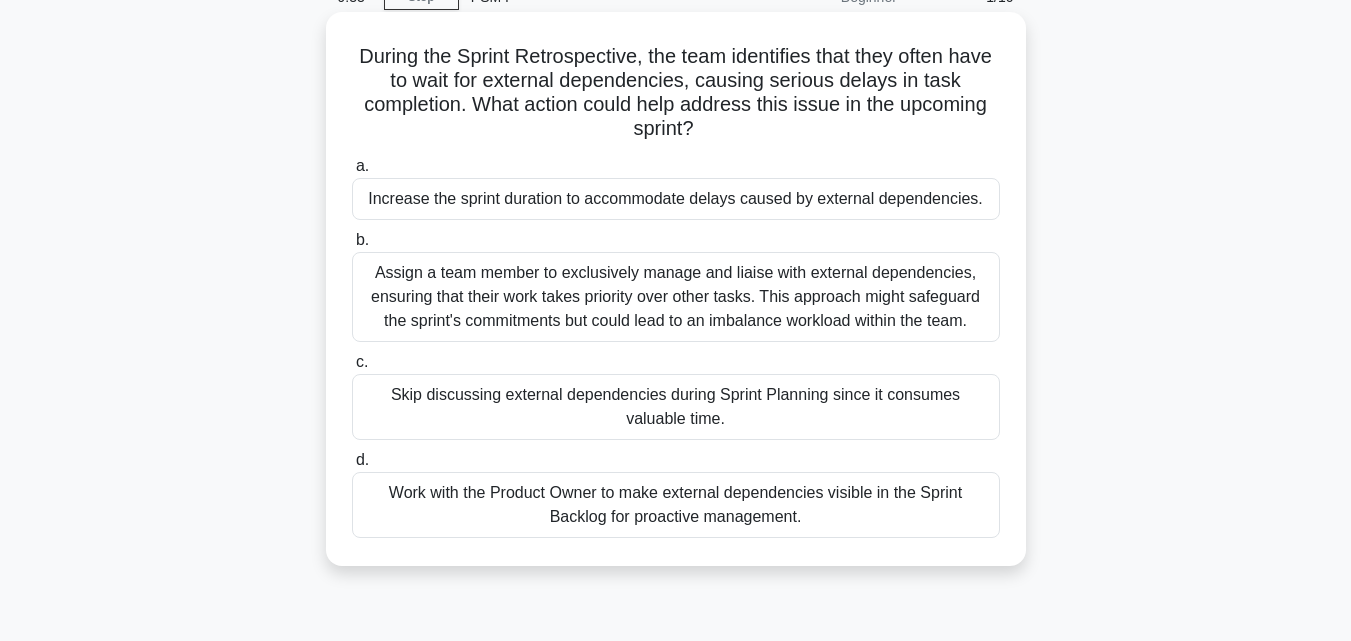 click on "Work with the Product Owner to make external dependencies visible in the Sprint Backlog for proactive management." at bounding box center (676, 505) 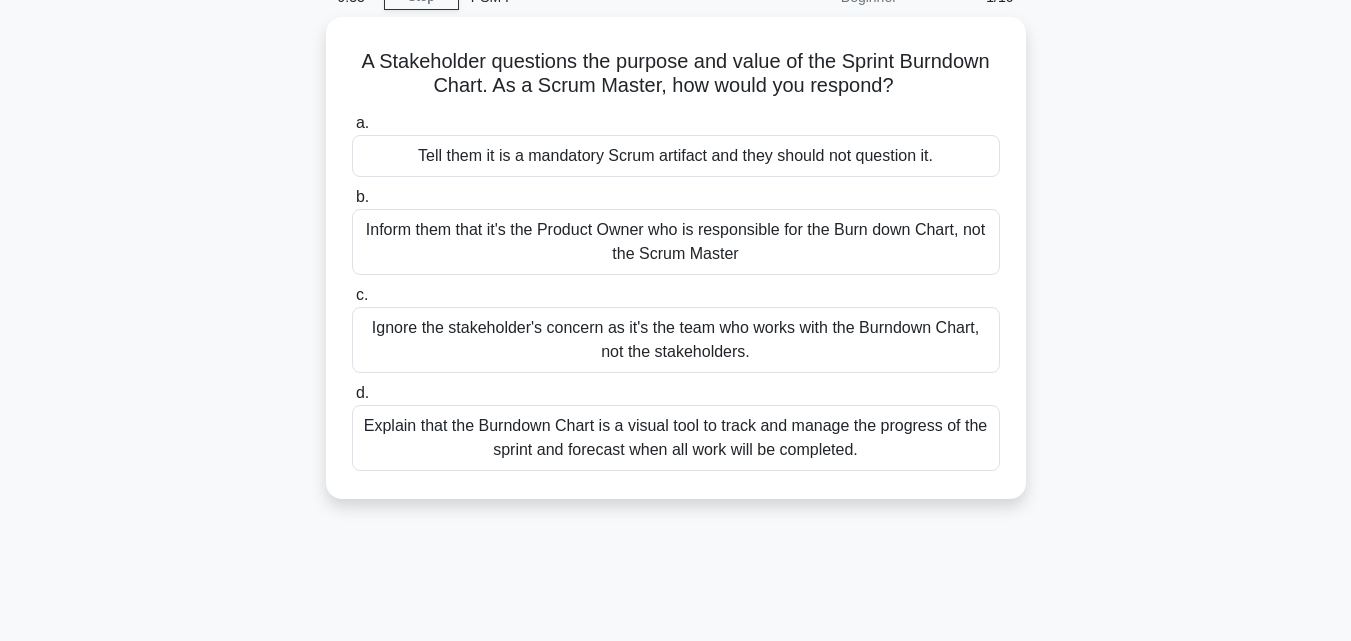 scroll, scrollTop: 0, scrollLeft: 0, axis: both 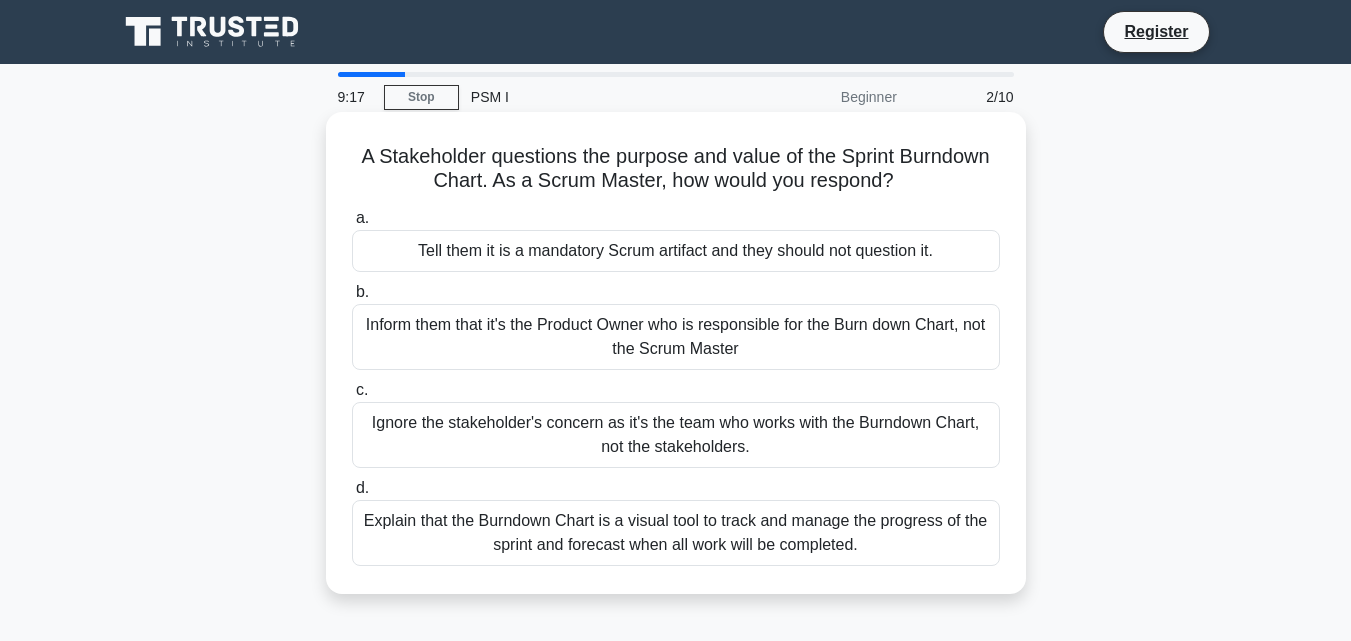 click on "Inform them that it's the Product Owner who is responsible for the Burn down Chart, not the Scrum Master" at bounding box center (676, 337) 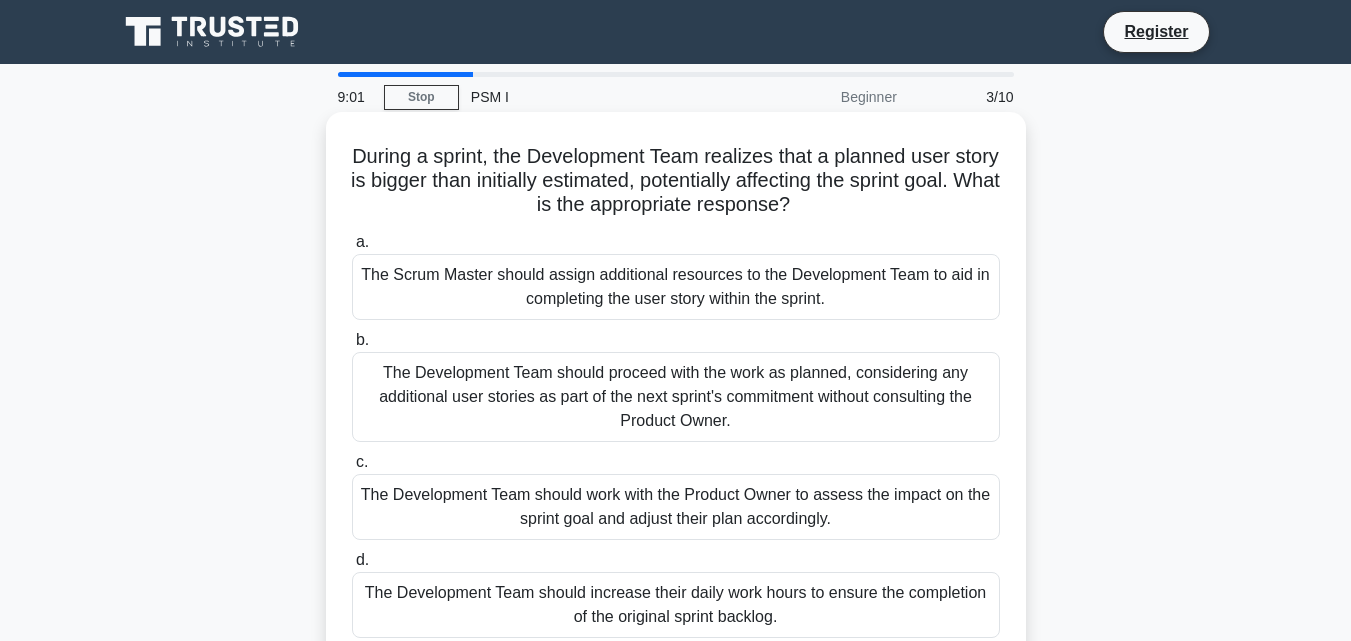 click on "The Development Team should proceed with the work as planned, considering any additional user stories as part of the next sprint's commitment without consulting the Product Owner." at bounding box center [676, 397] 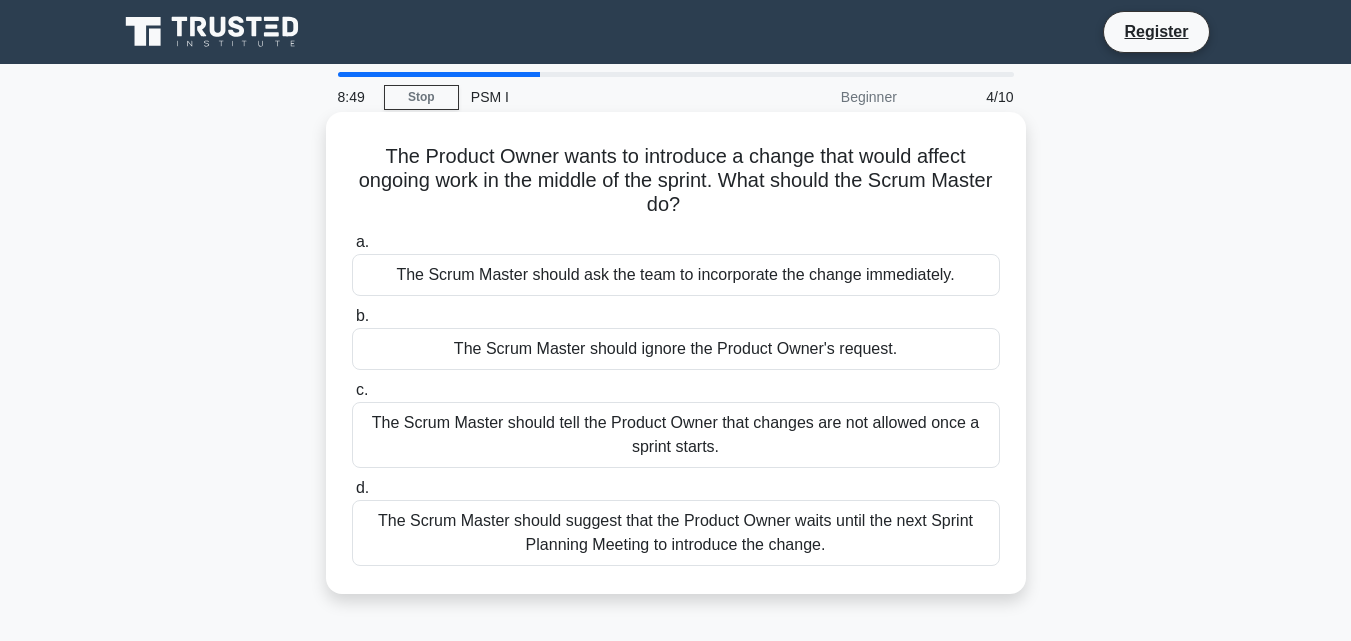 click on "The Scrum Master should tell the Product Owner that changes are not allowed once a sprint starts." at bounding box center [676, 435] 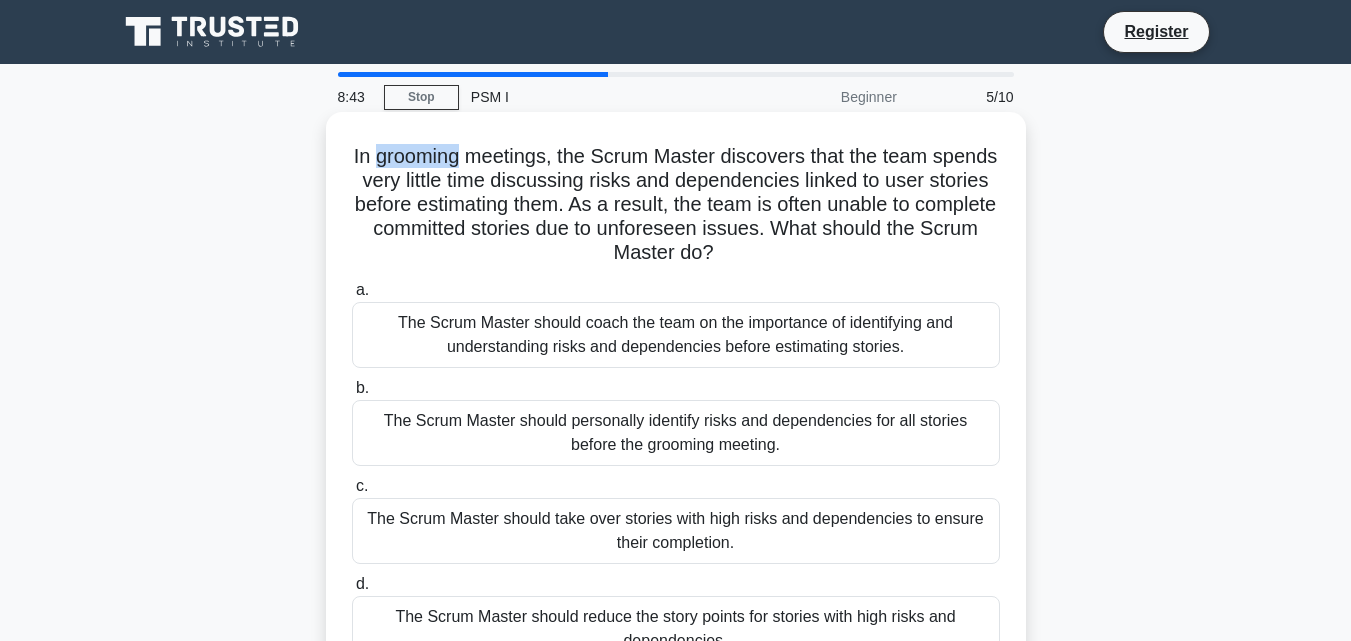 drag, startPoint x: 401, startPoint y: 156, endPoint x: 491, endPoint y: 158, distance: 90.02222 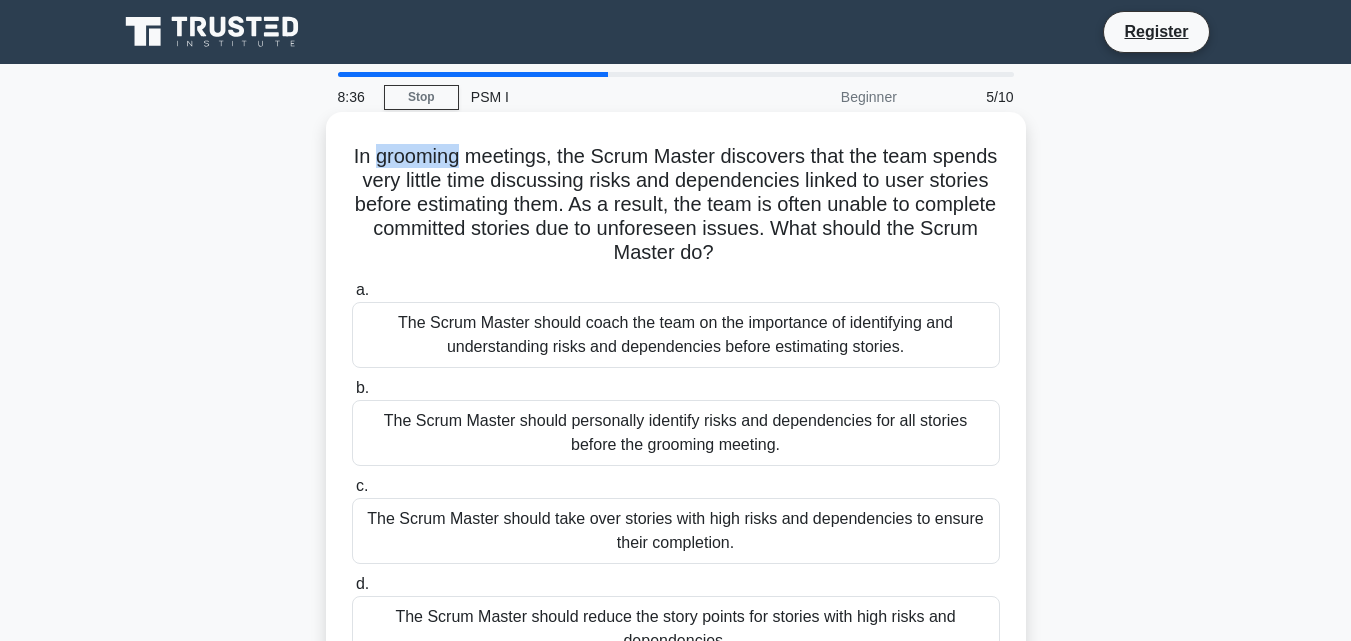 copy on "grooming" 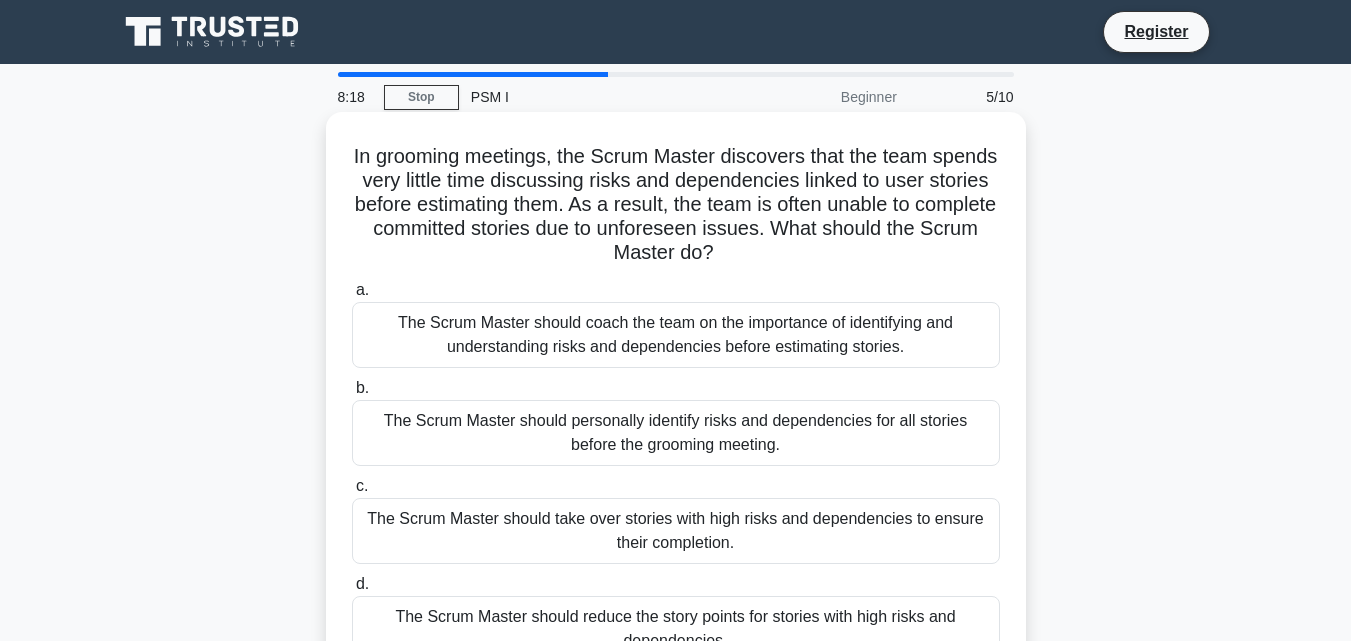 click on "The Scrum Master should coach the team on the importance of identifying and understanding risks and dependencies before estimating stories." at bounding box center (676, 335) 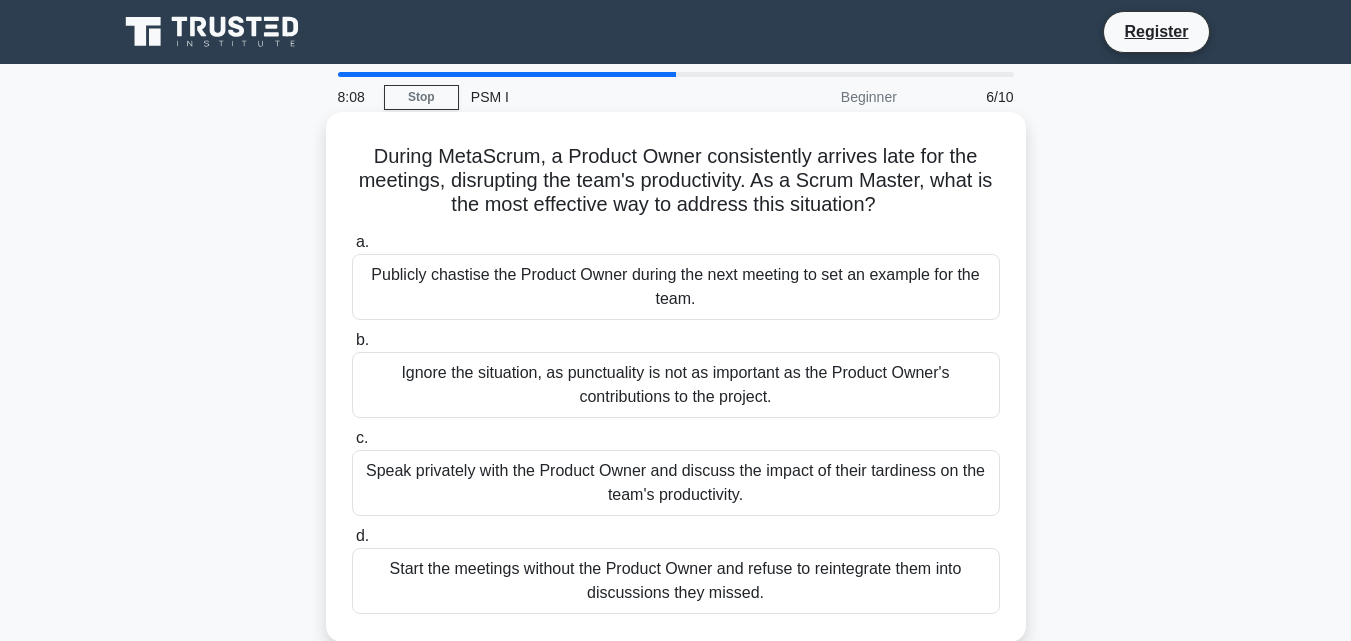 click on "Speak privately with the Product Owner and discuss the impact of their tardiness on the team's productivity." at bounding box center (676, 483) 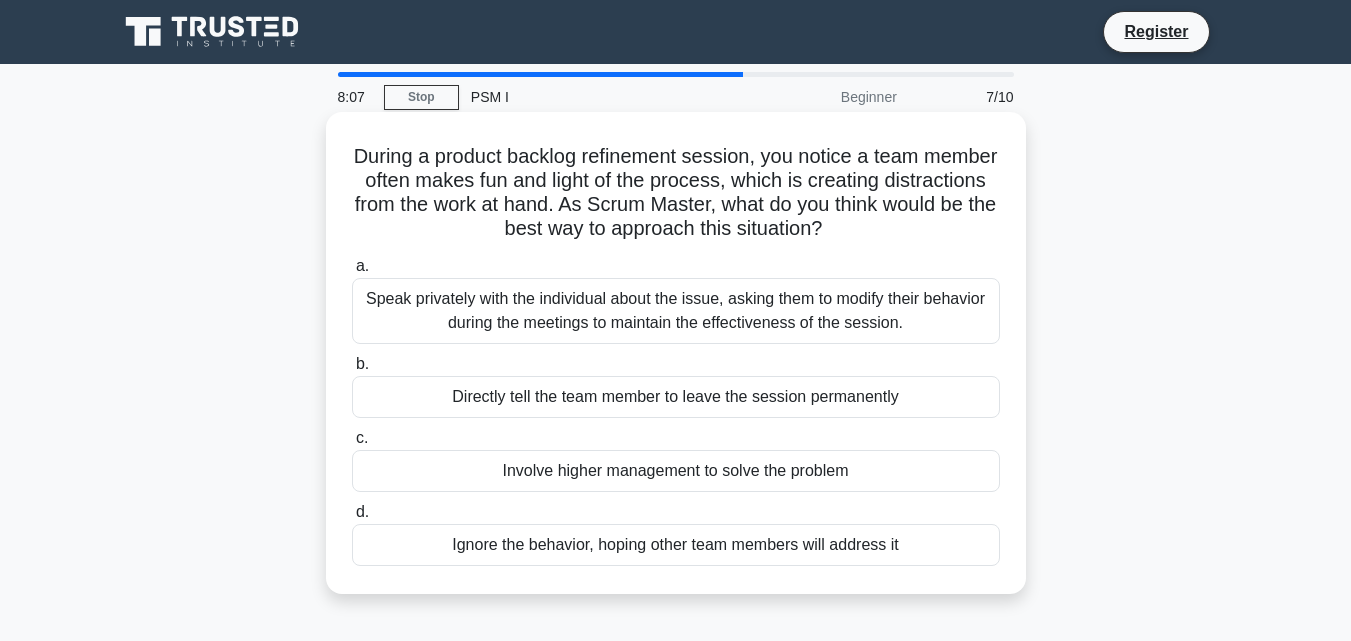 click on "b.
Directly tell the team member to leave the session permanently" at bounding box center [676, 385] 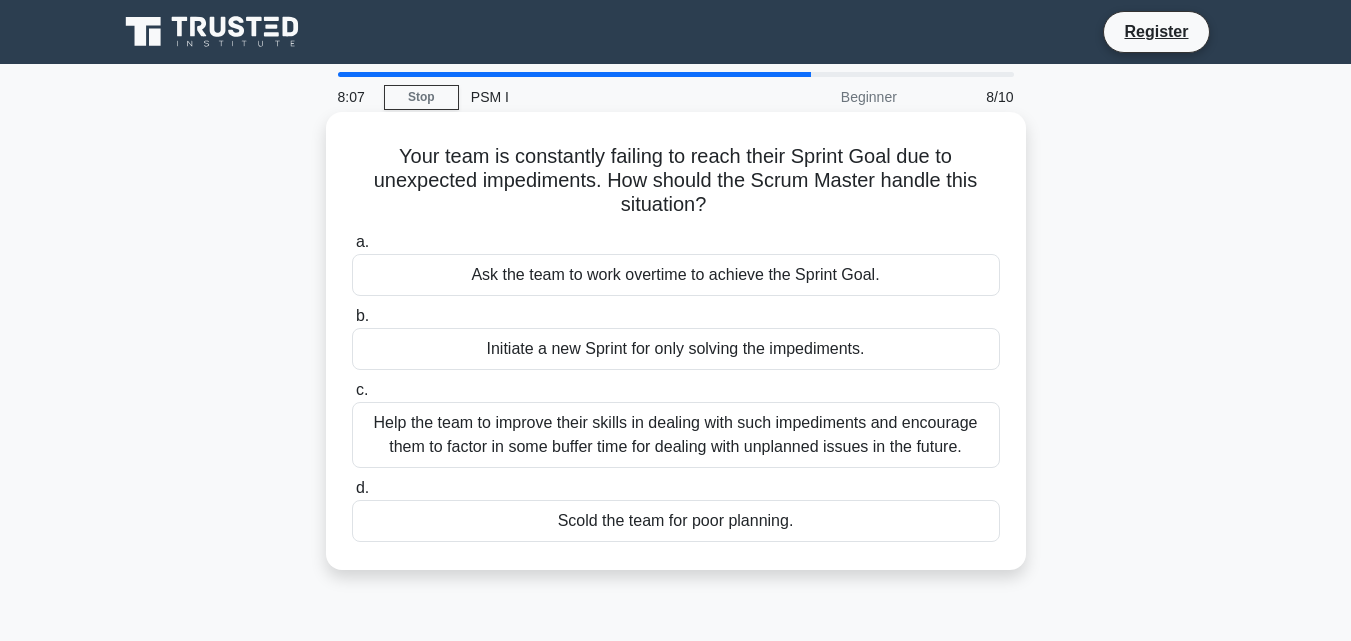 click on "Help the team to improve their skills in dealing with such impediments and encourage them to factor in some buffer time for dealing with unplanned issues in the future." at bounding box center [676, 435] 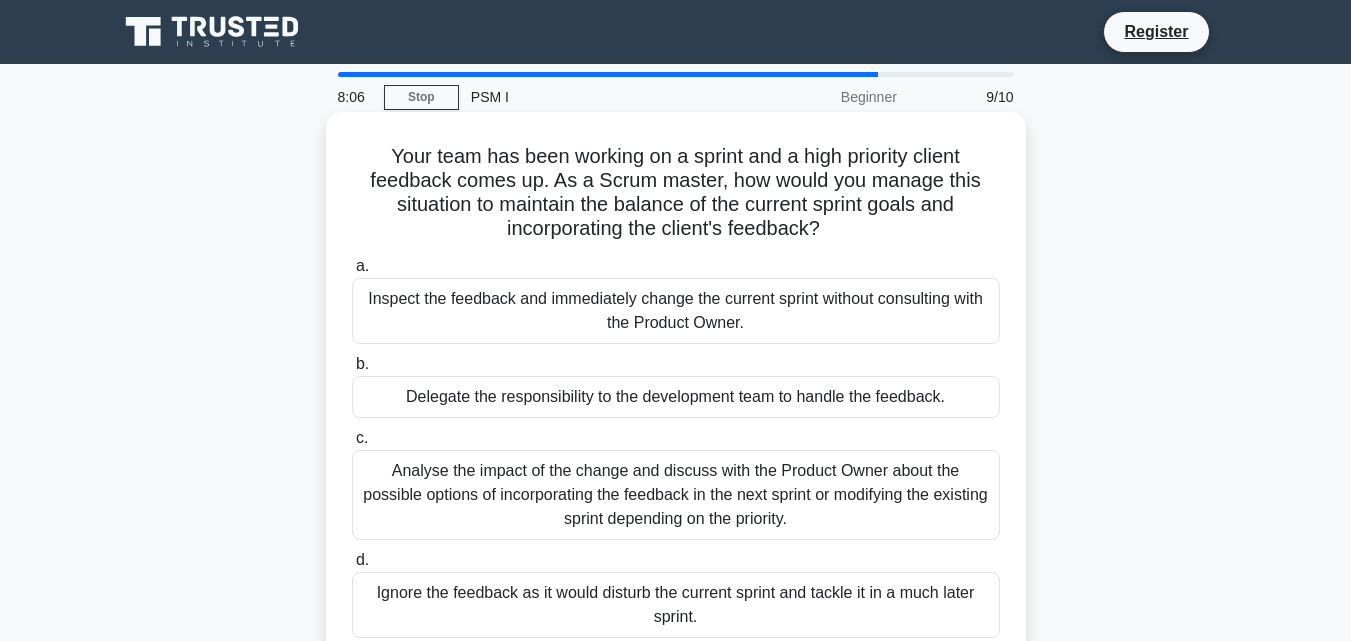 click on "a.
Inspect the feedback and immediately change the current sprint without consulting with the Product Owner." at bounding box center (676, 299) 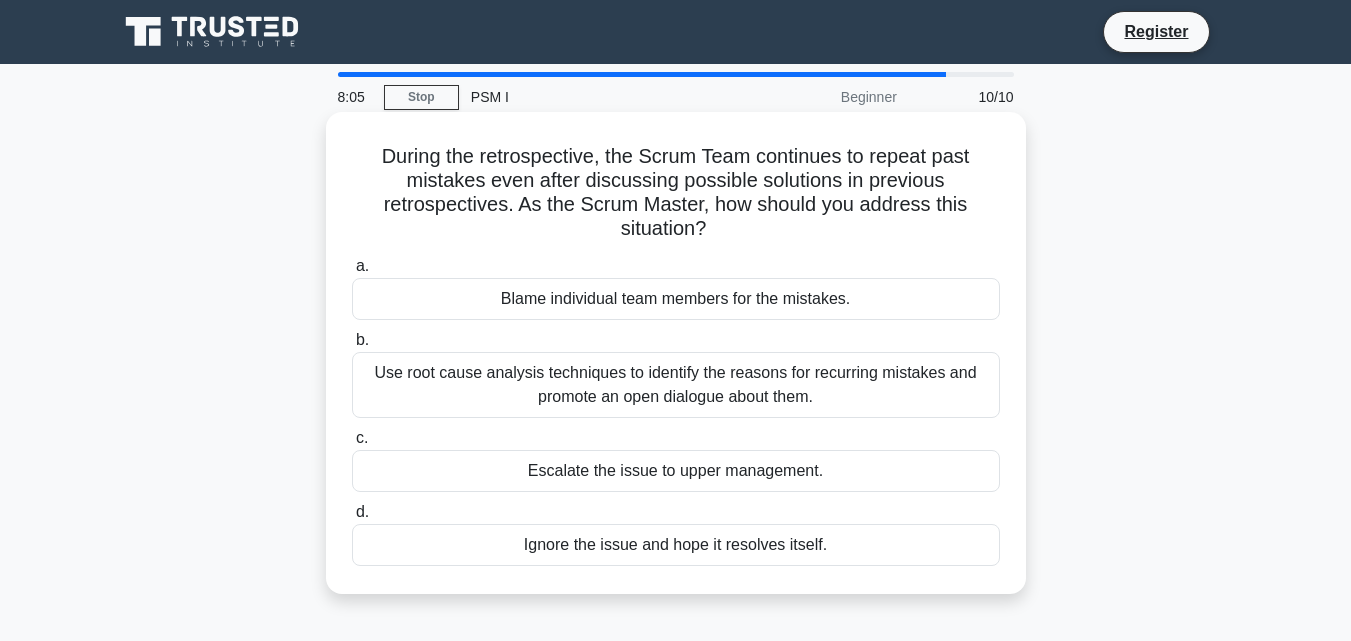 click on "Use root cause analysis techniques to identify the reasons for recurring mistakes and promote an open dialogue about them." at bounding box center [676, 385] 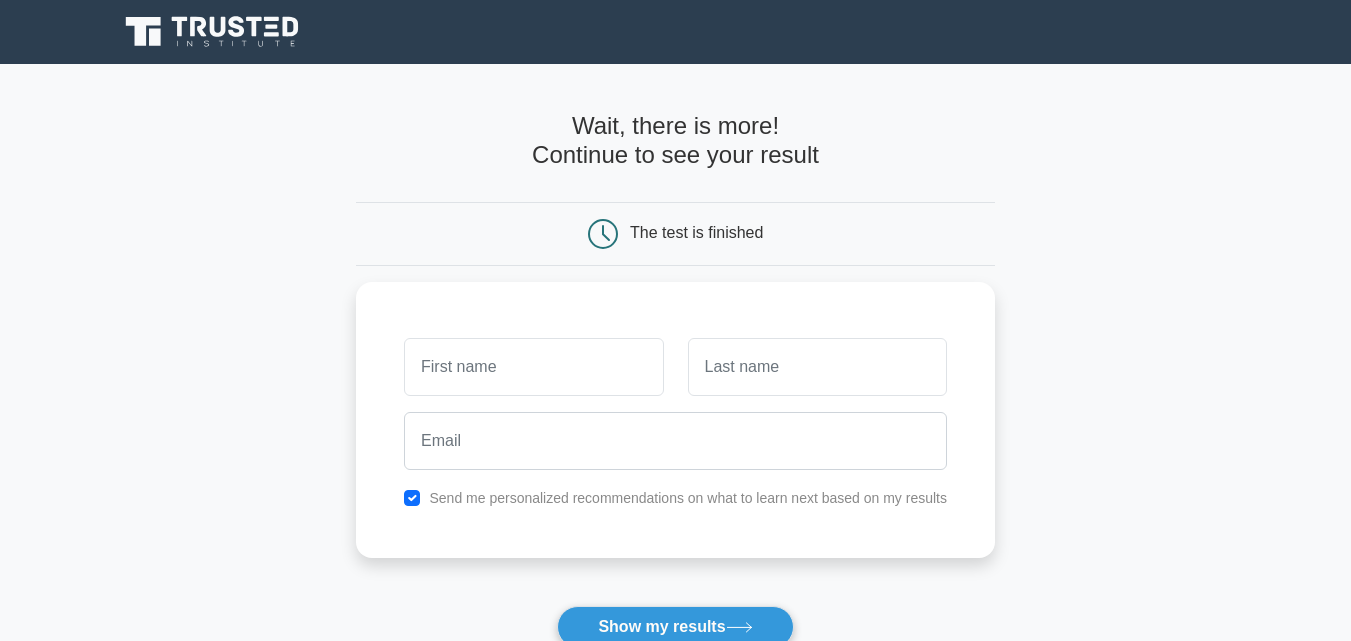 scroll, scrollTop: 0, scrollLeft: 0, axis: both 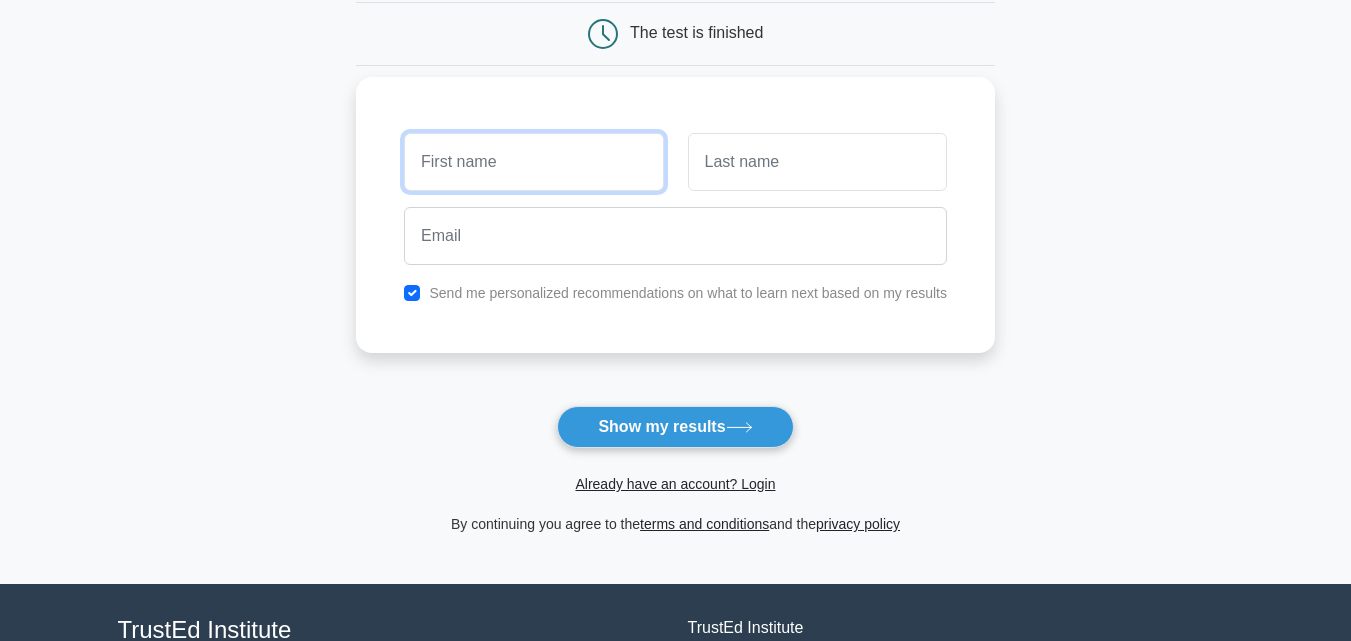 click at bounding box center [533, 162] 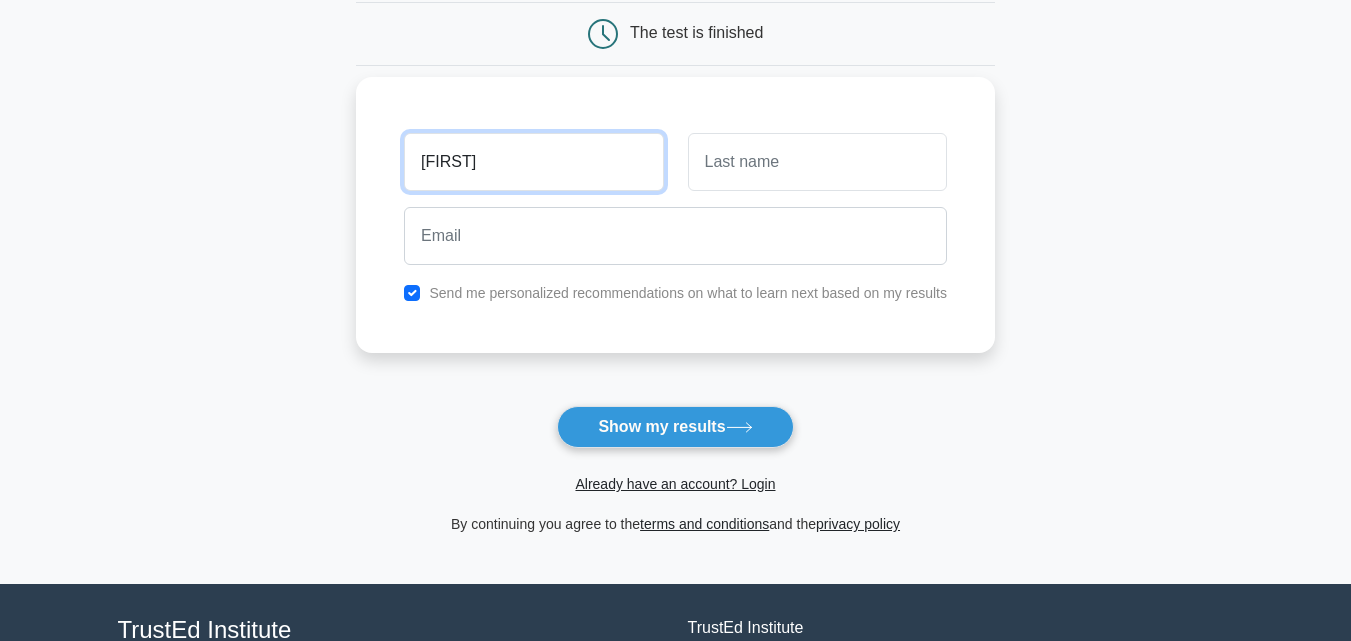 type on "Sara" 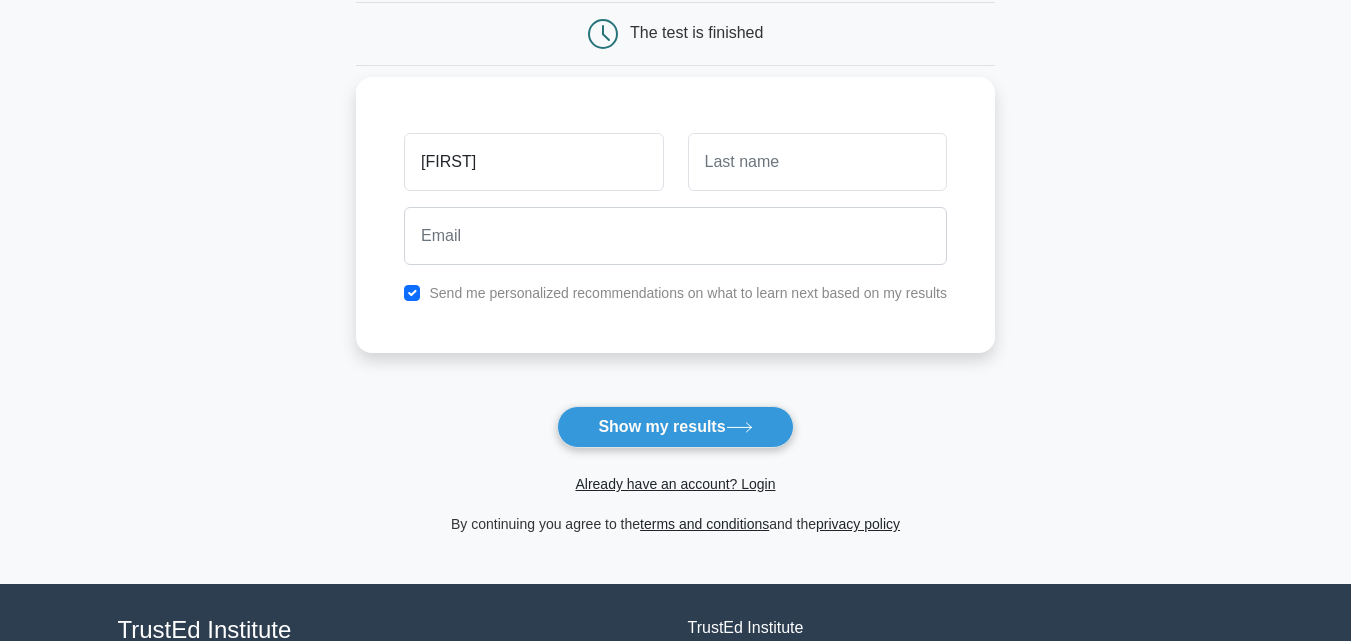 click at bounding box center (817, 162) 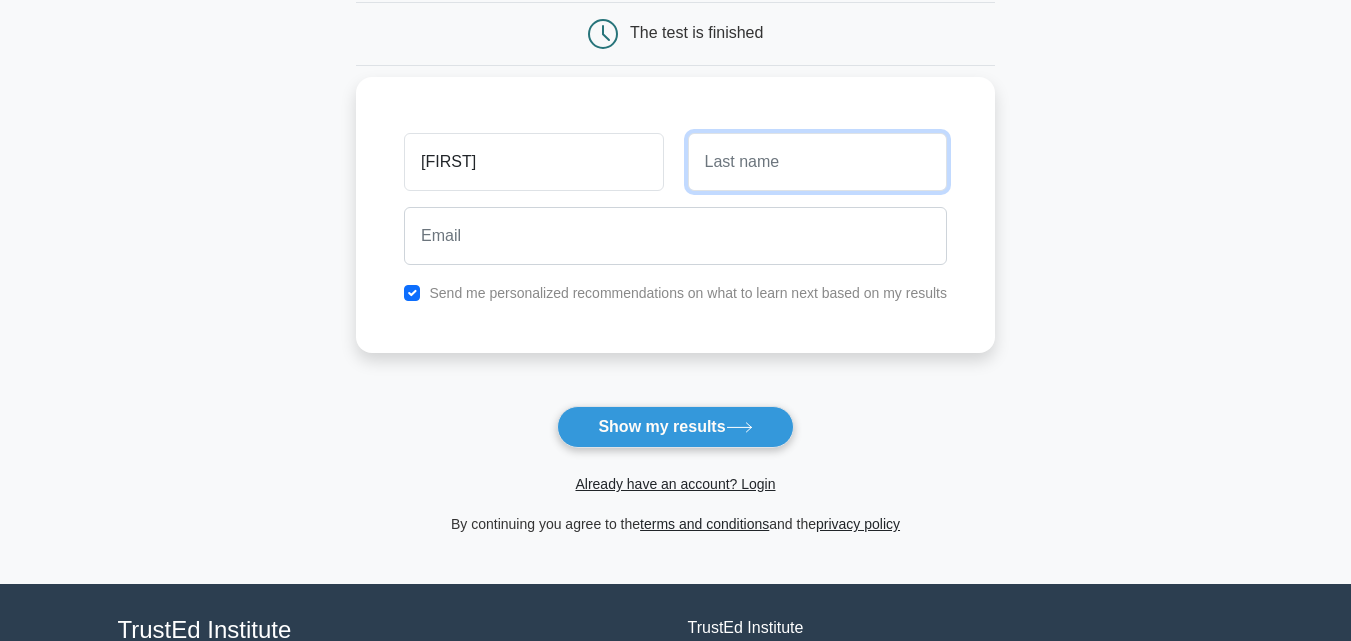 click at bounding box center [817, 162] 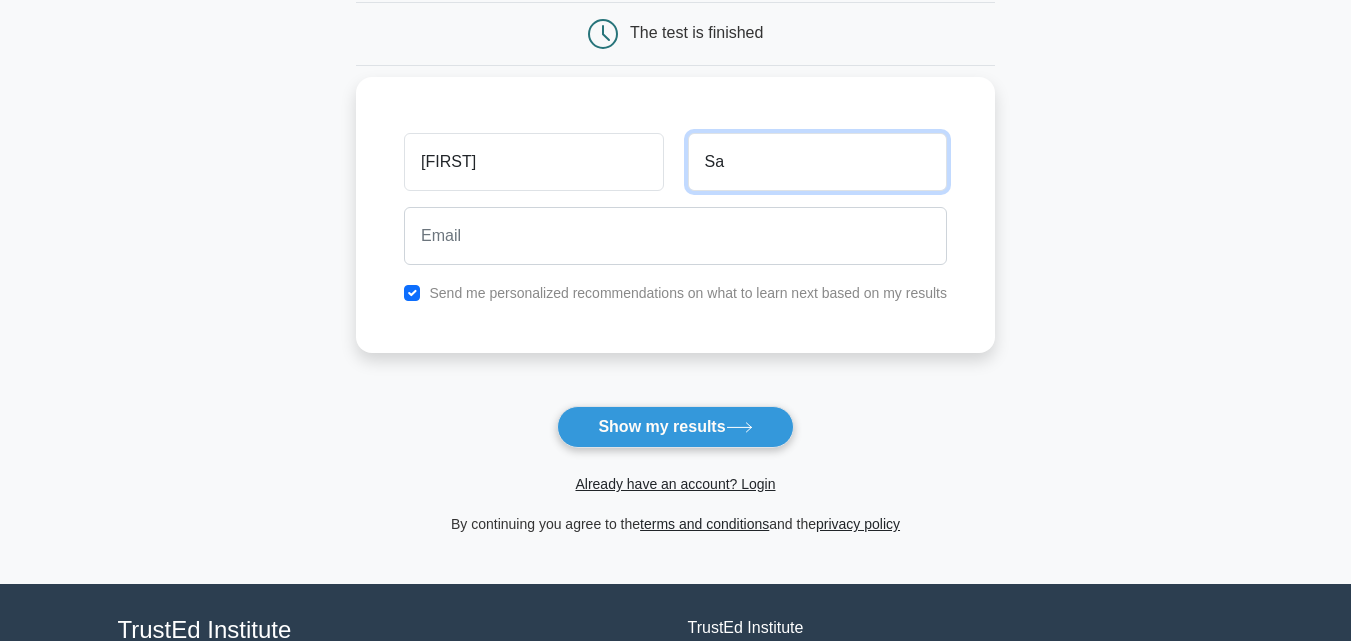 type on "S" 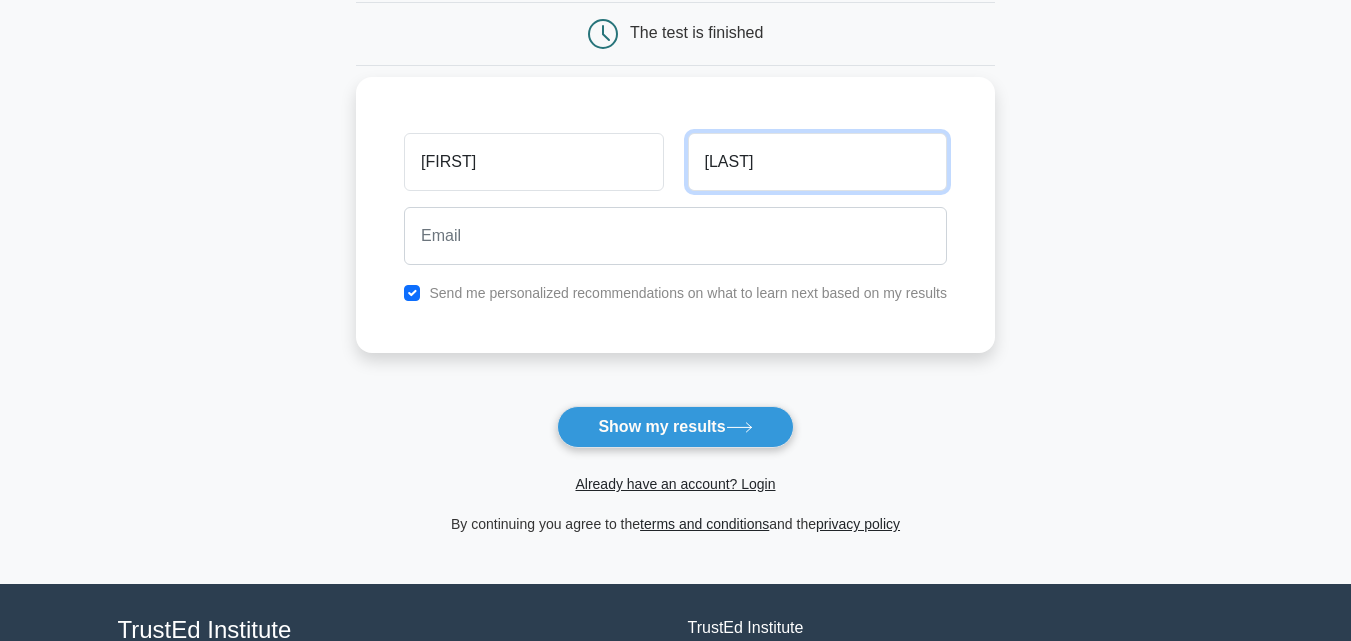 type on "soylu" 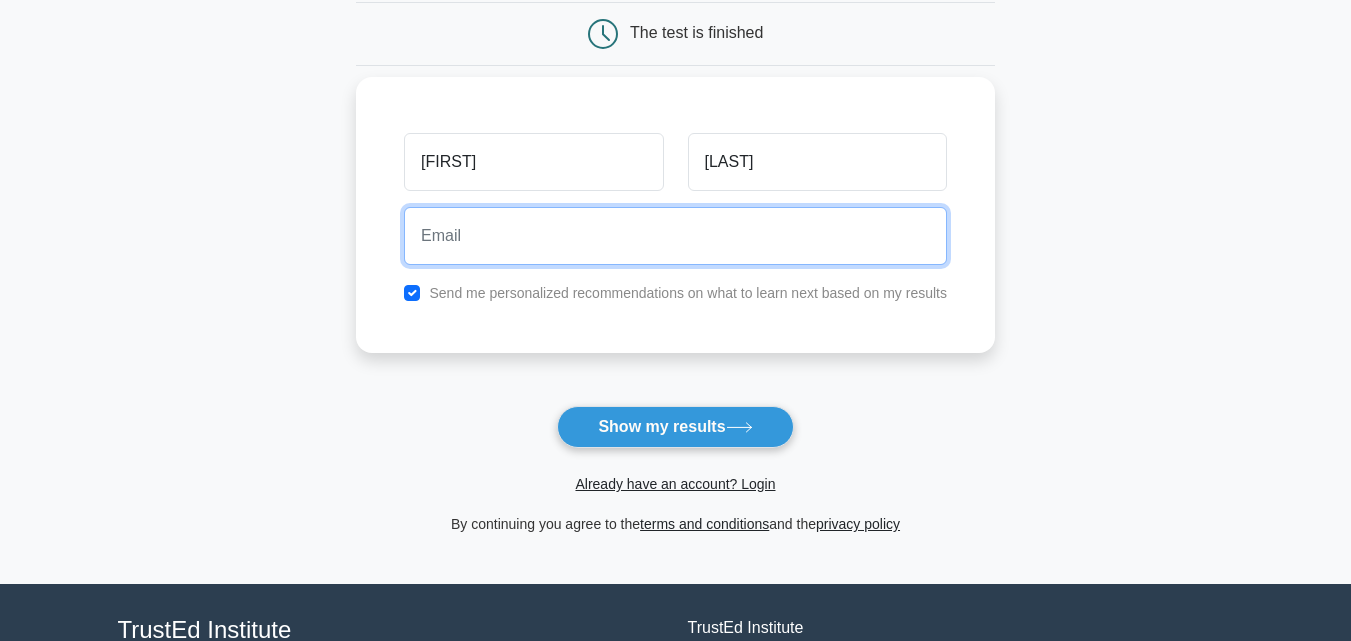 click at bounding box center (675, 236) 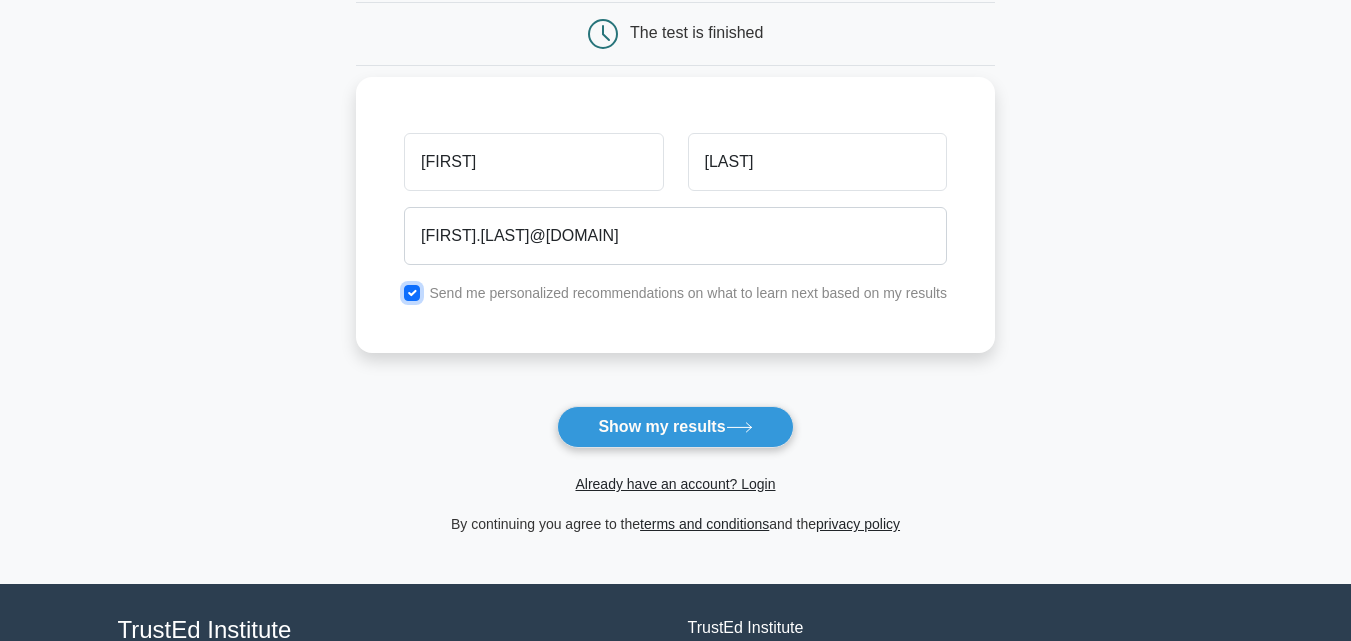 click at bounding box center [412, 293] 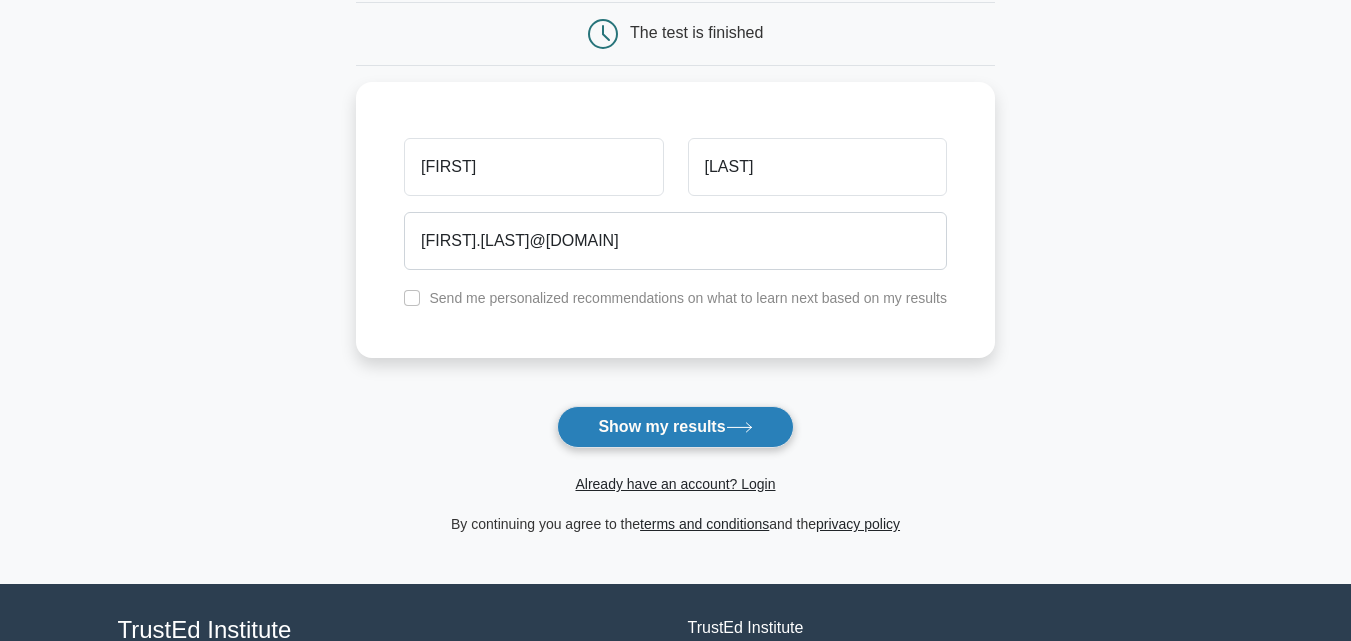 click on "Show my results" at bounding box center [675, 427] 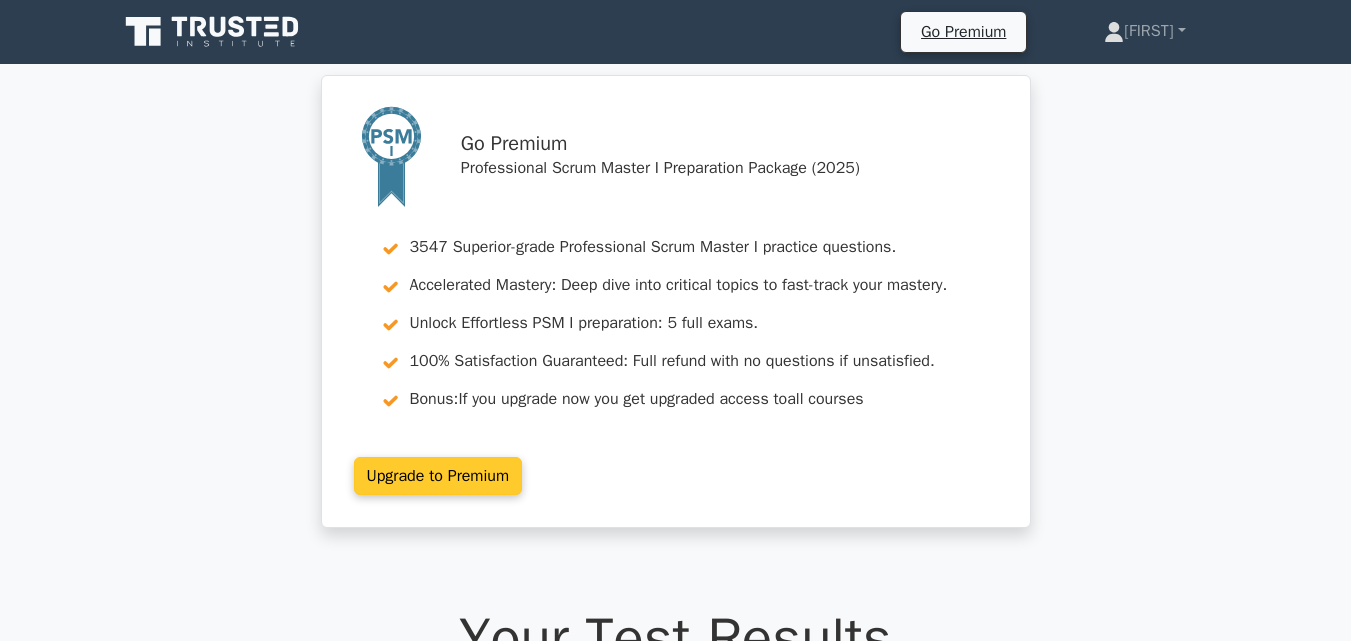 scroll, scrollTop: 0, scrollLeft: 0, axis: both 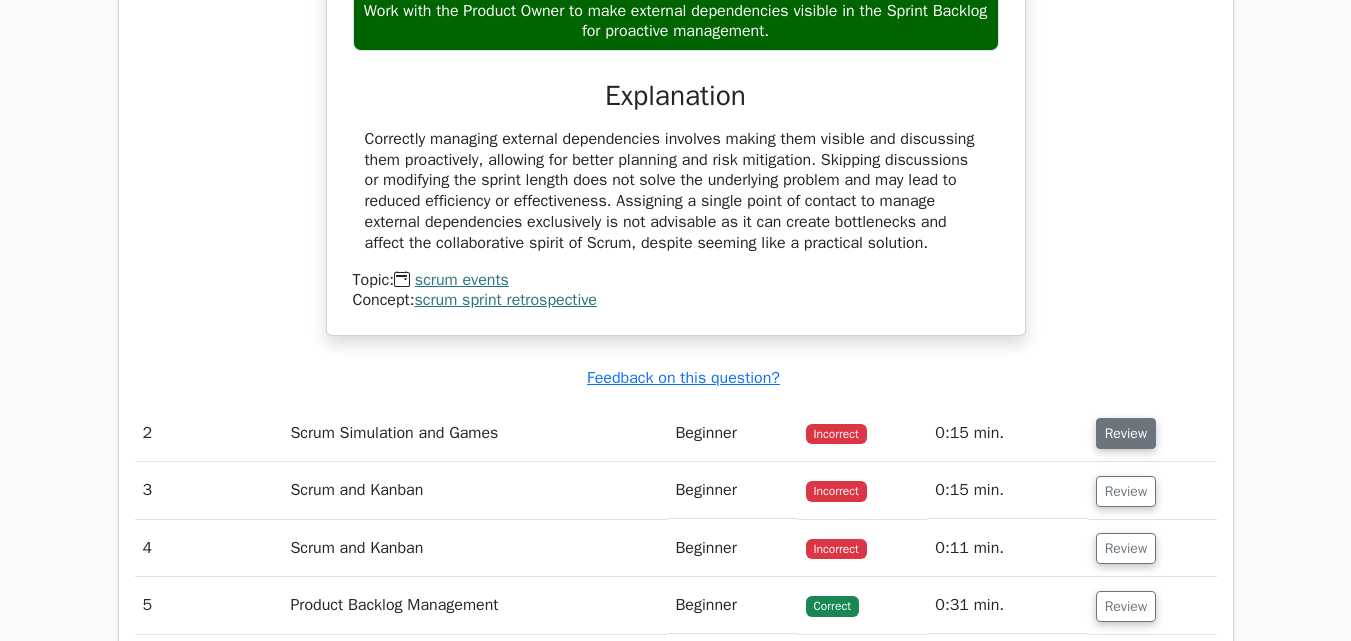 click on "Review" at bounding box center [1126, 433] 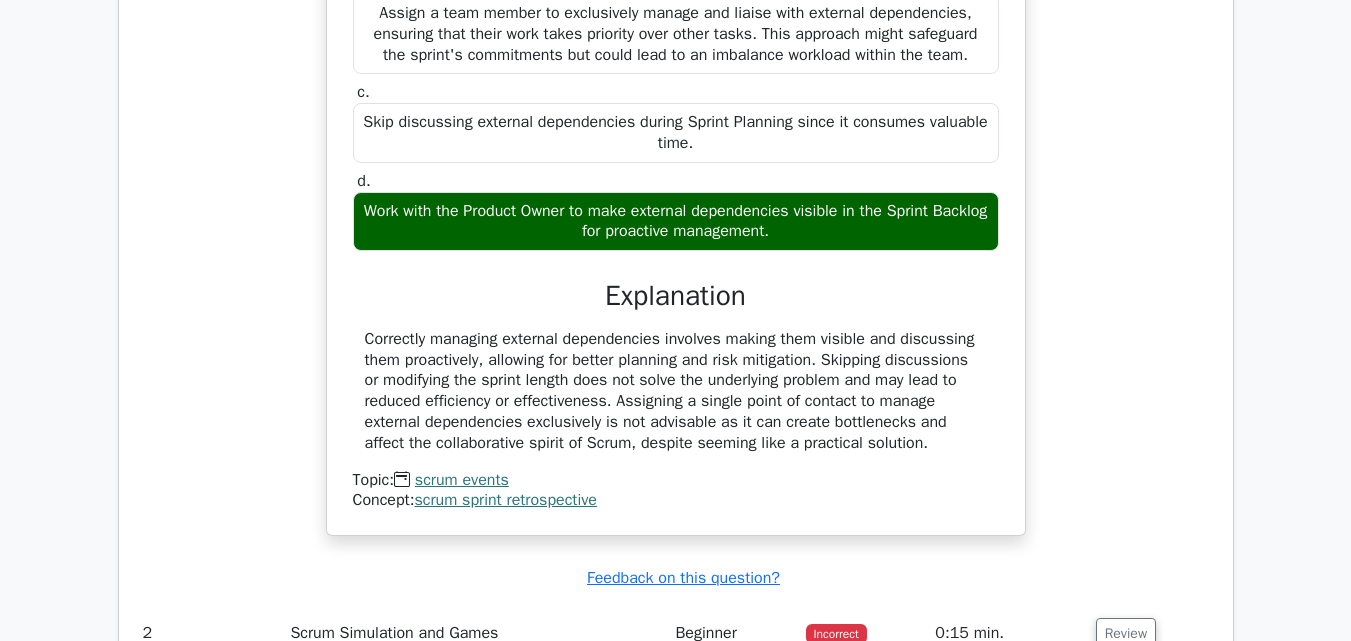 scroll, scrollTop: 1700, scrollLeft: 0, axis: vertical 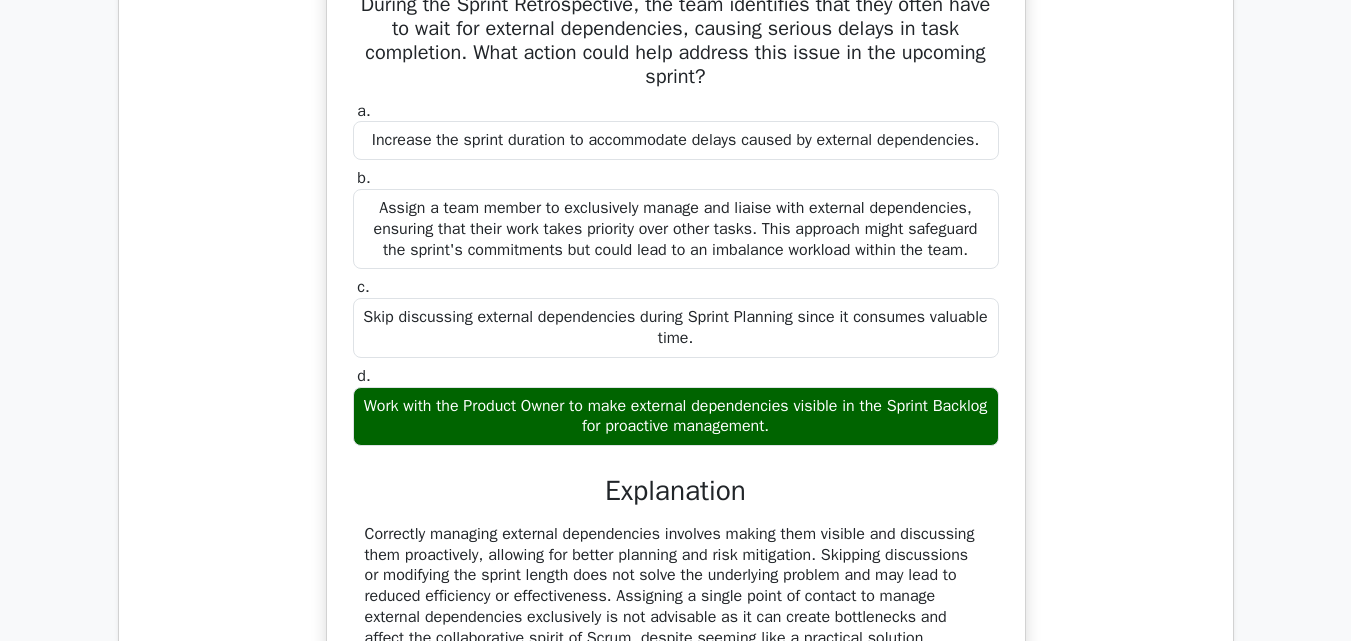 drag, startPoint x: 364, startPoint y: 103, endPoint x: 852, endPoint y: 429, distance: 586.87305 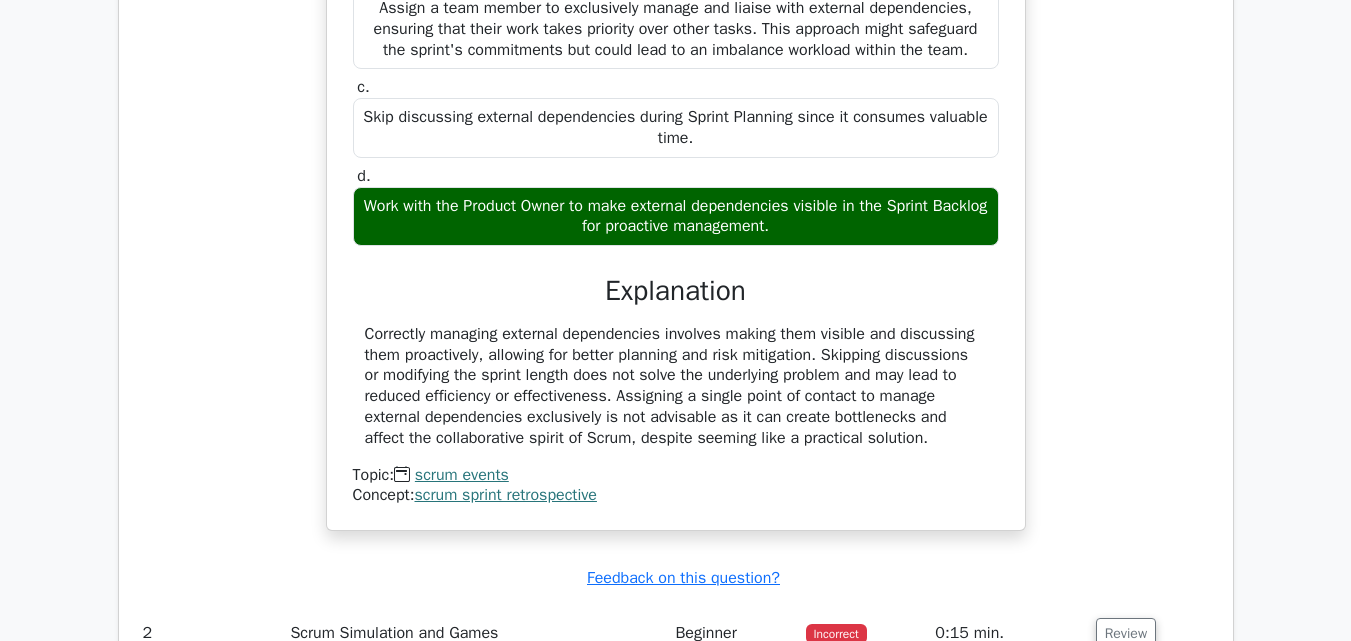scroll, scrollTop: 2200, scrollLeft: 0, axis: vertical 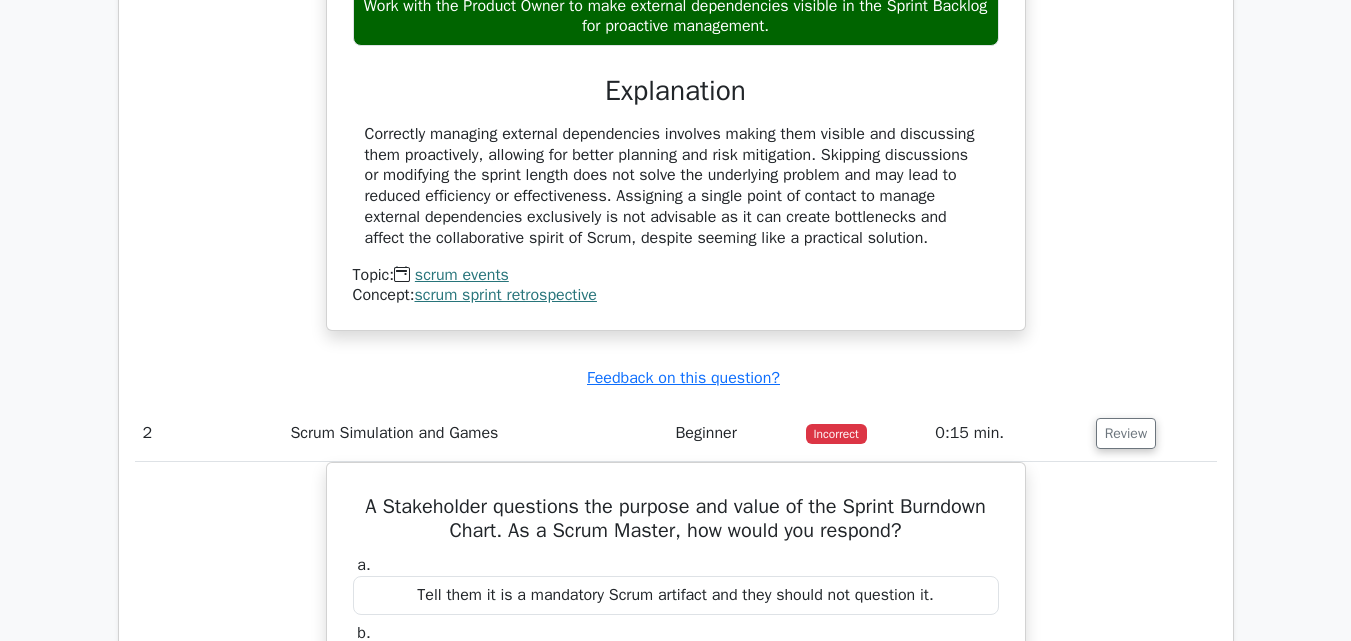 drag, startPoint x: 893, startPoint y: 242, endPoint x: 362, endPoint y: 118, distance: 545.2862 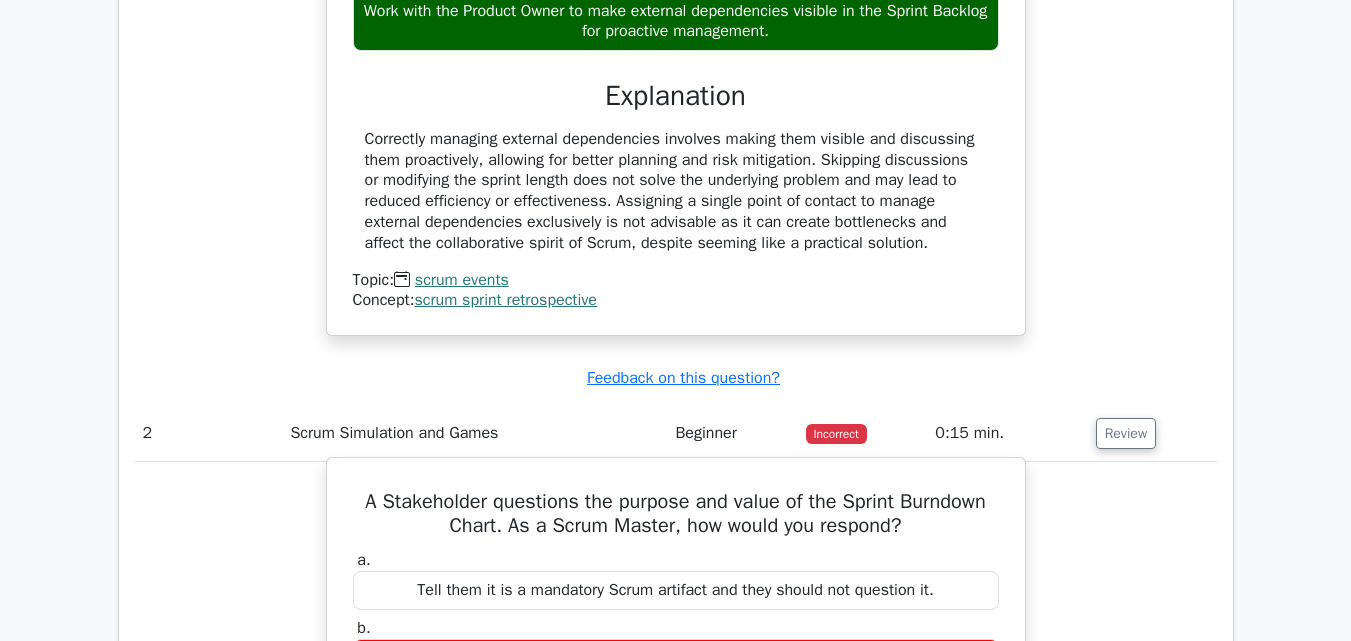 scroll, scrollTop: 2500, scrollLeft: 0, axis: vertical 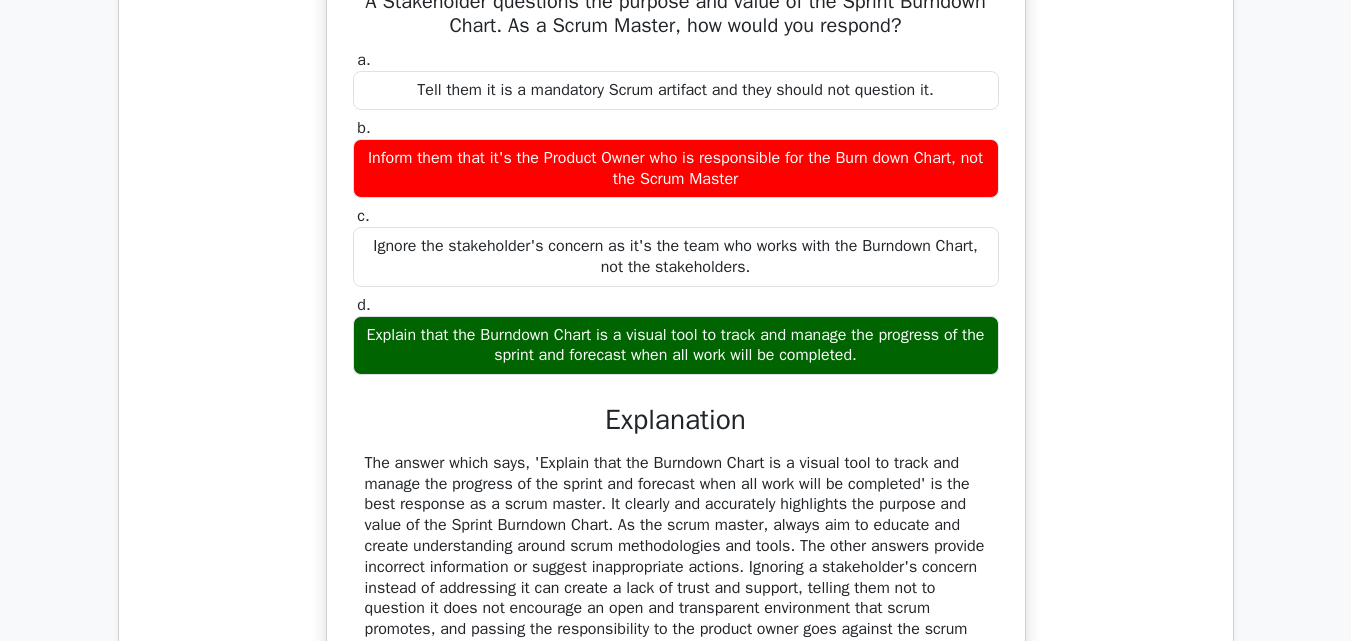drag, startPoint x: 353, startPoint y: 200, endPoint x: 895, endPoint y: 360, distance: 565.123 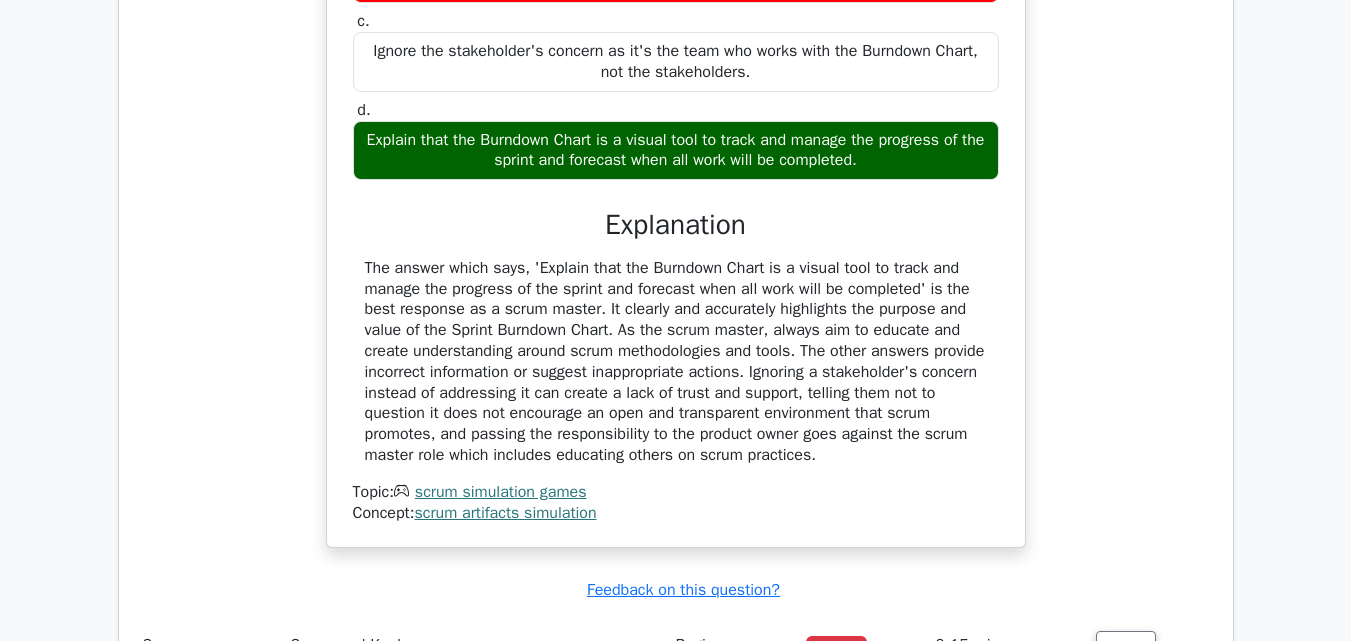scroll, scrollTop: 3000, scrollLeft: 0, axis: vertical 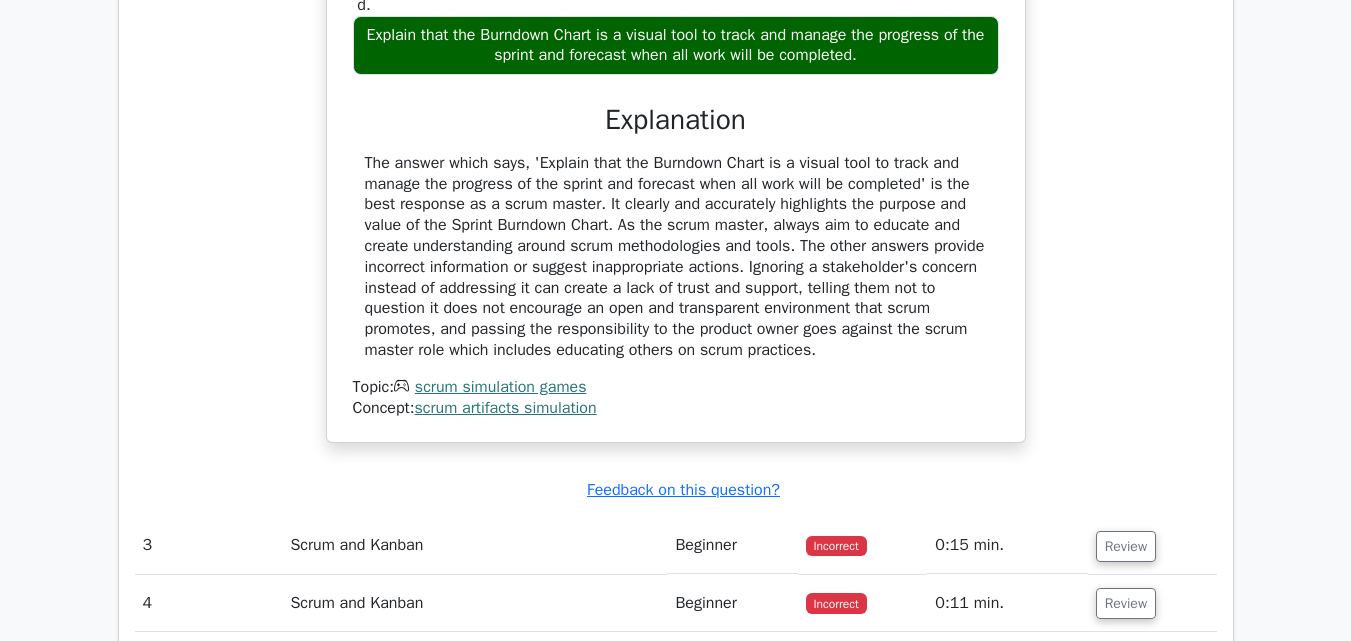 drag, startPoint x: 833, startPoint y: 356, endPoint x: 359, endPoint y: 146, distance: 518.4361 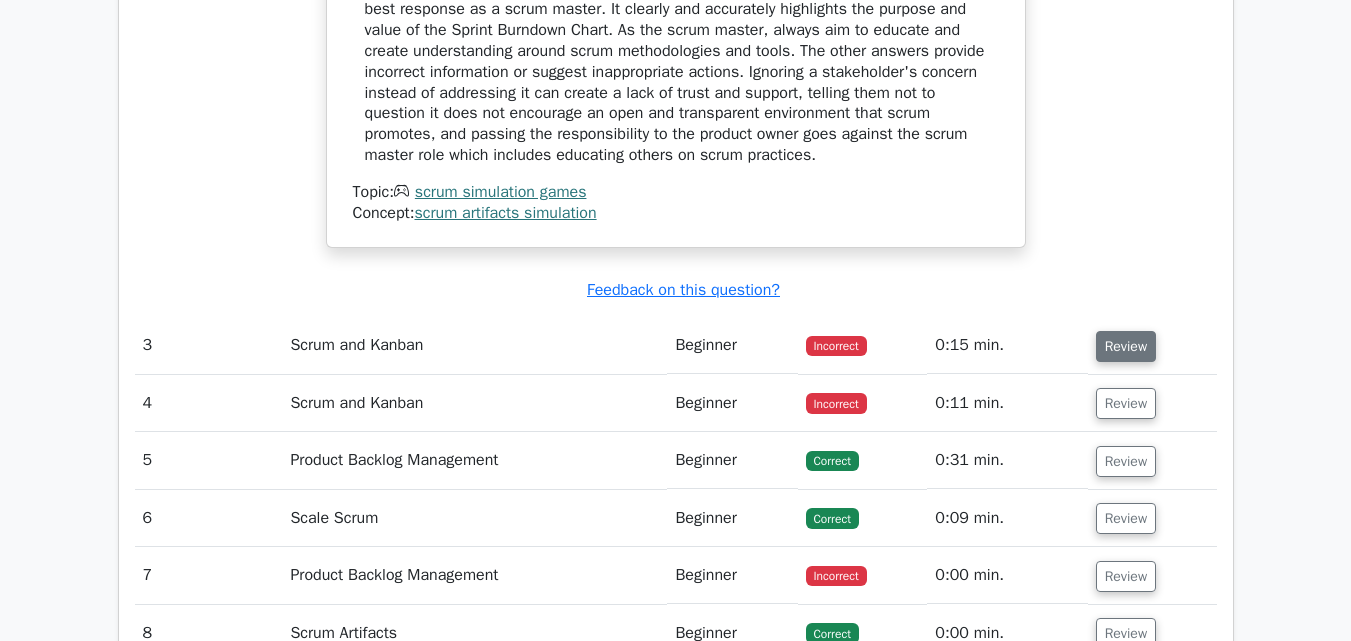 click on "Review" at bounding box center [1126, 346] 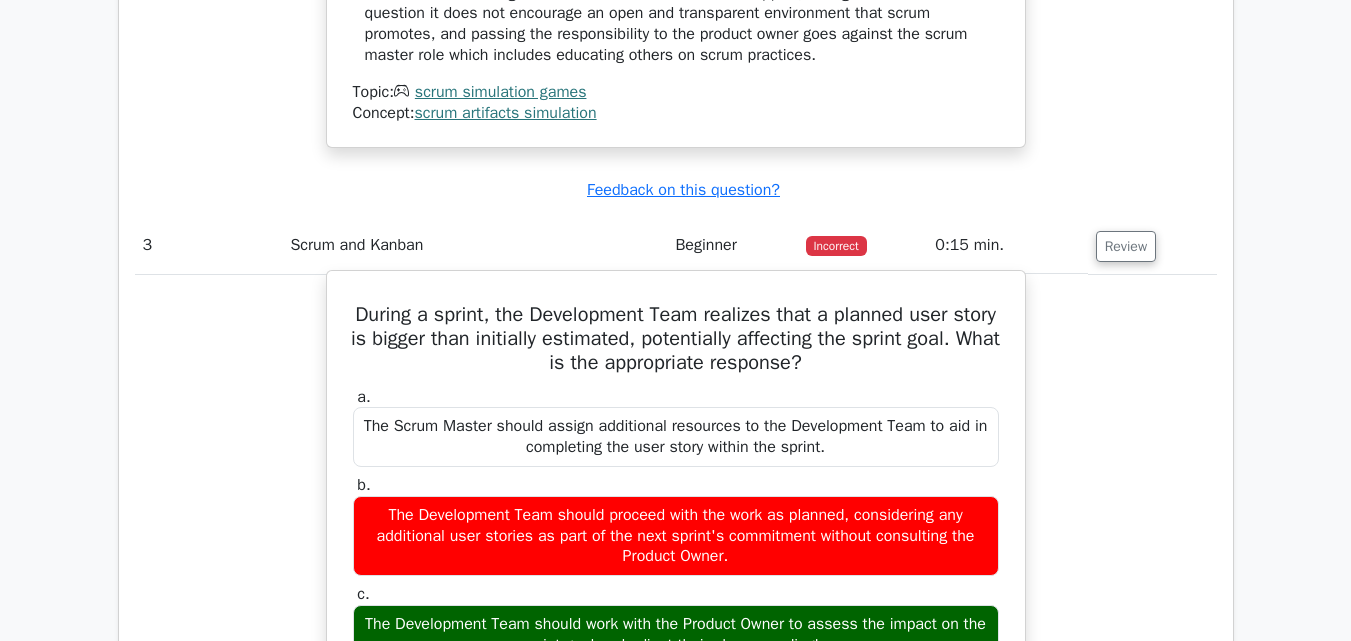 scroll, scrollTop: 3400, scrollLeft: 0, axis: vertical 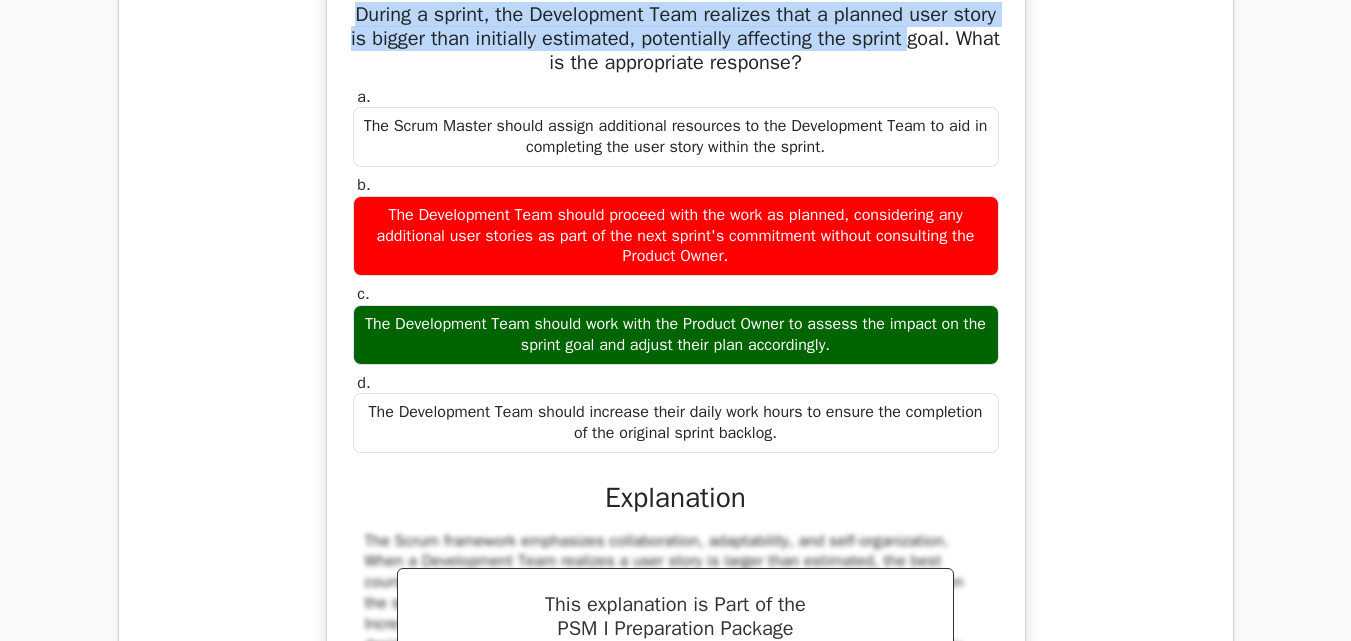 drag, startPoint x: 369, startPoint y: 217, endPoint x: 807, endPoint y: 435, distance: 489.2525 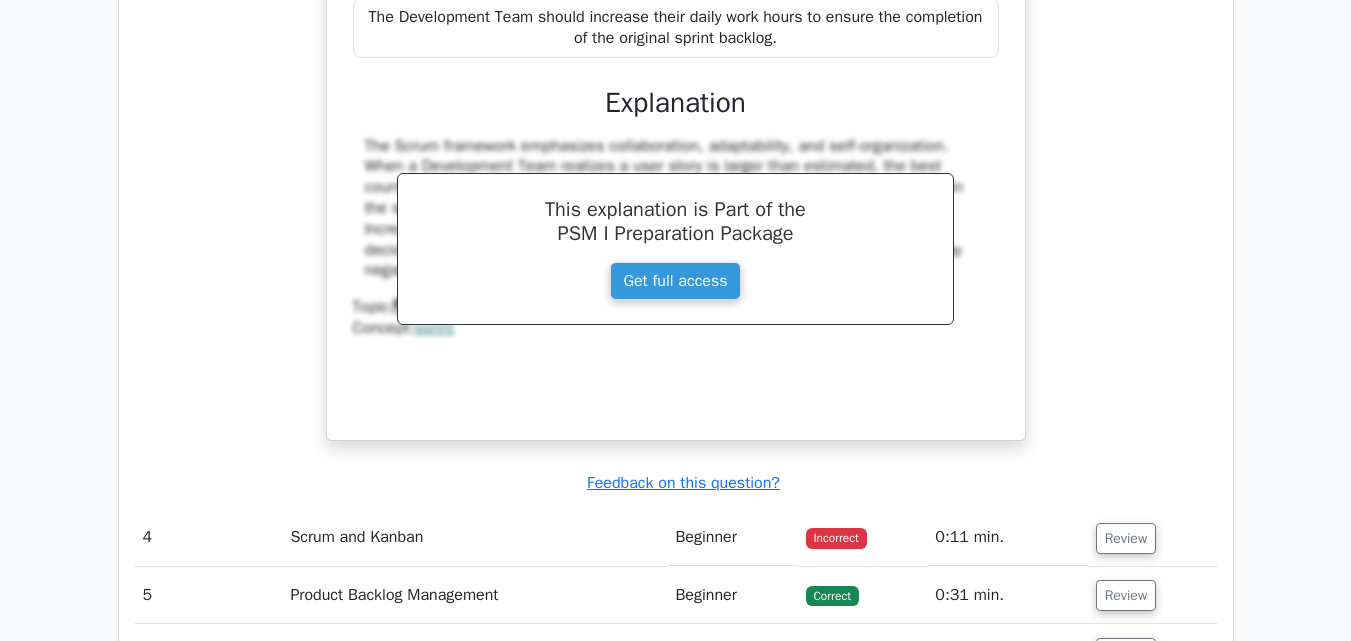 scroll, scrollTop: 4100, scrollLeft: 0, axis: vertical 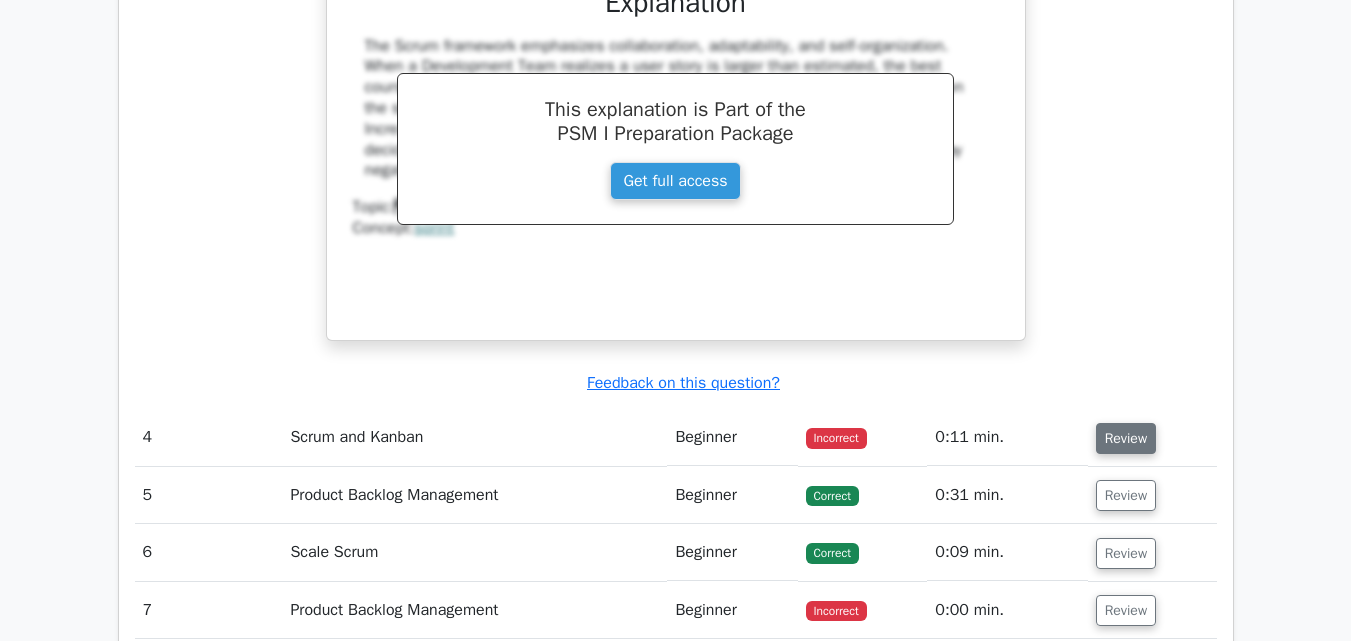click on "Review" at bounding box center [1126, 438] 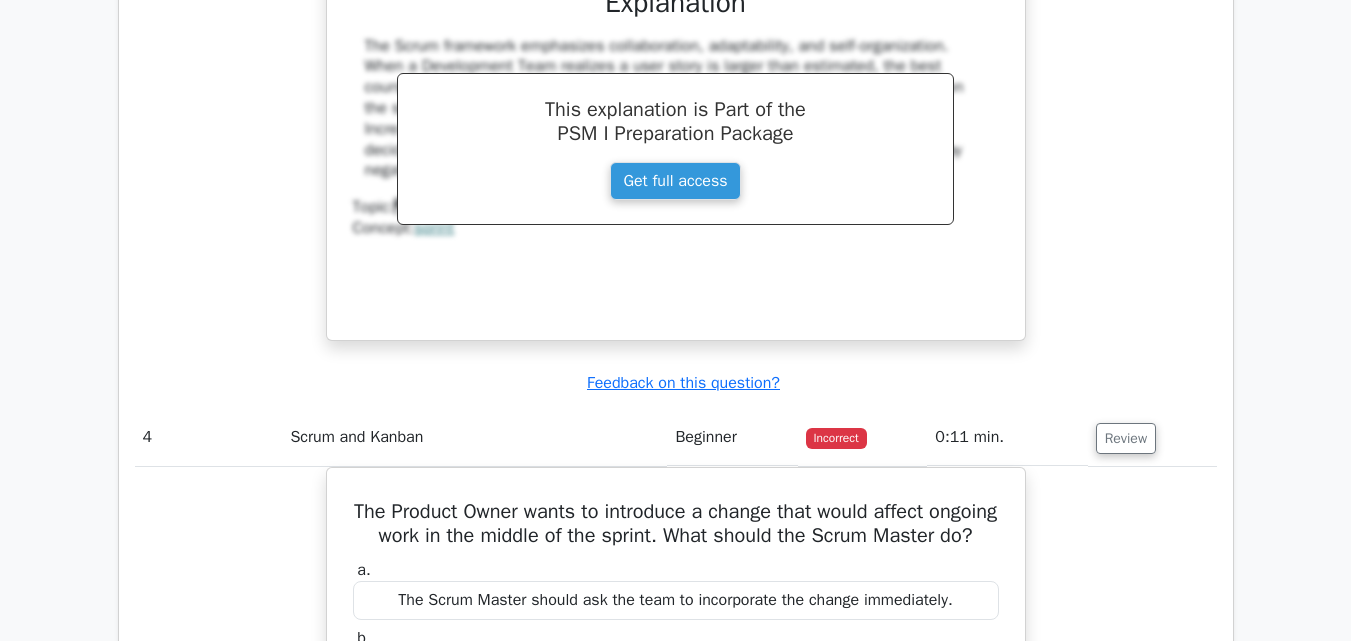 scroll, scrollTop: 4400, scrollLeft: 0, axis: vertical 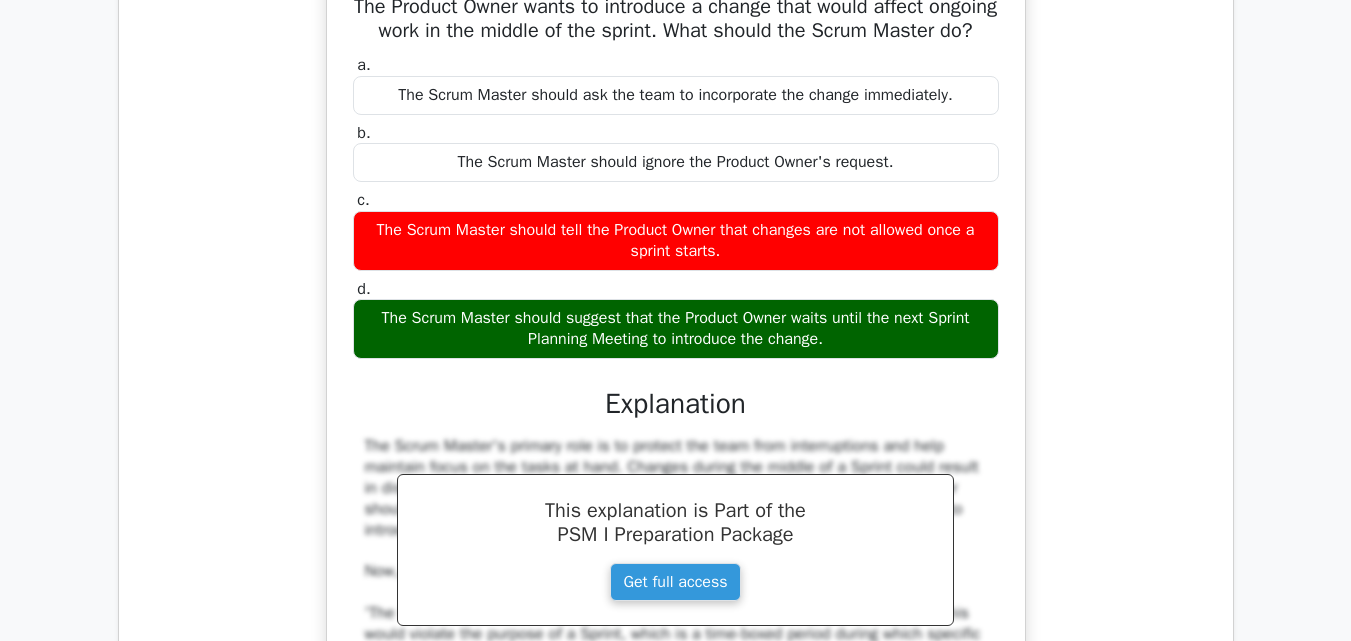 drag, startPoint x: 373, startPoint y: 204, endPoint x: 851, endPoint y: 374, distance: 507.33026 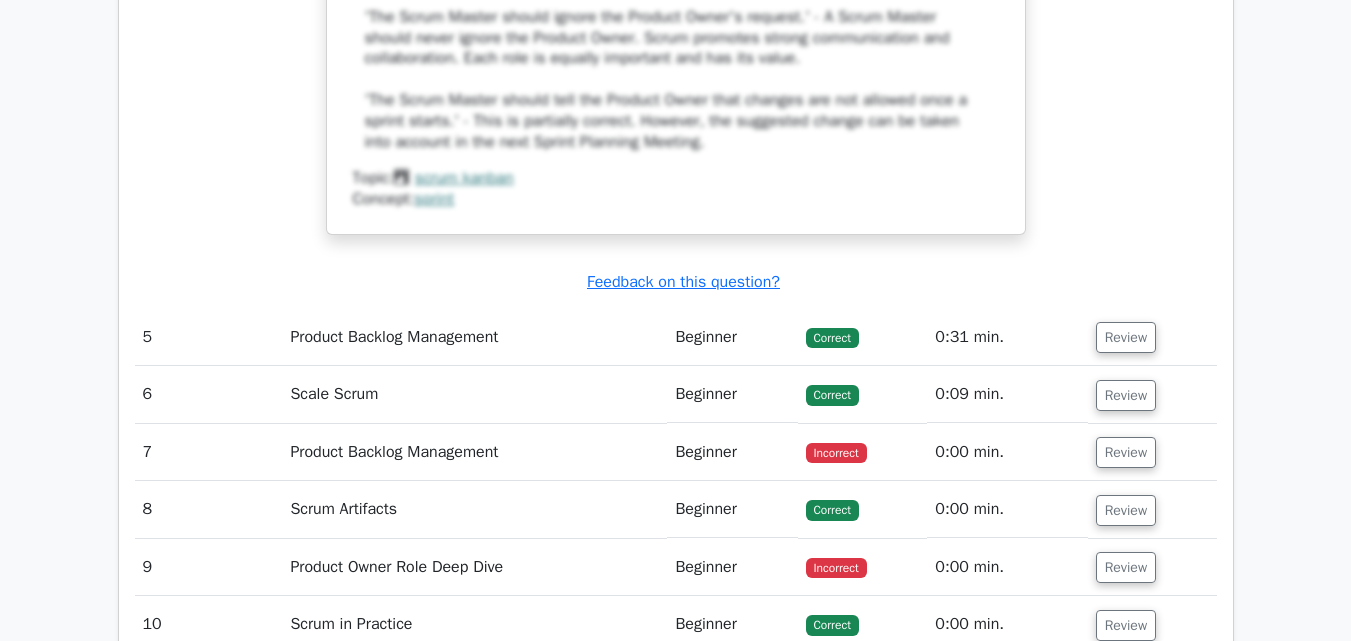 scroll, scrollTop: 5600, scrollLeft: 0, axis: vertical 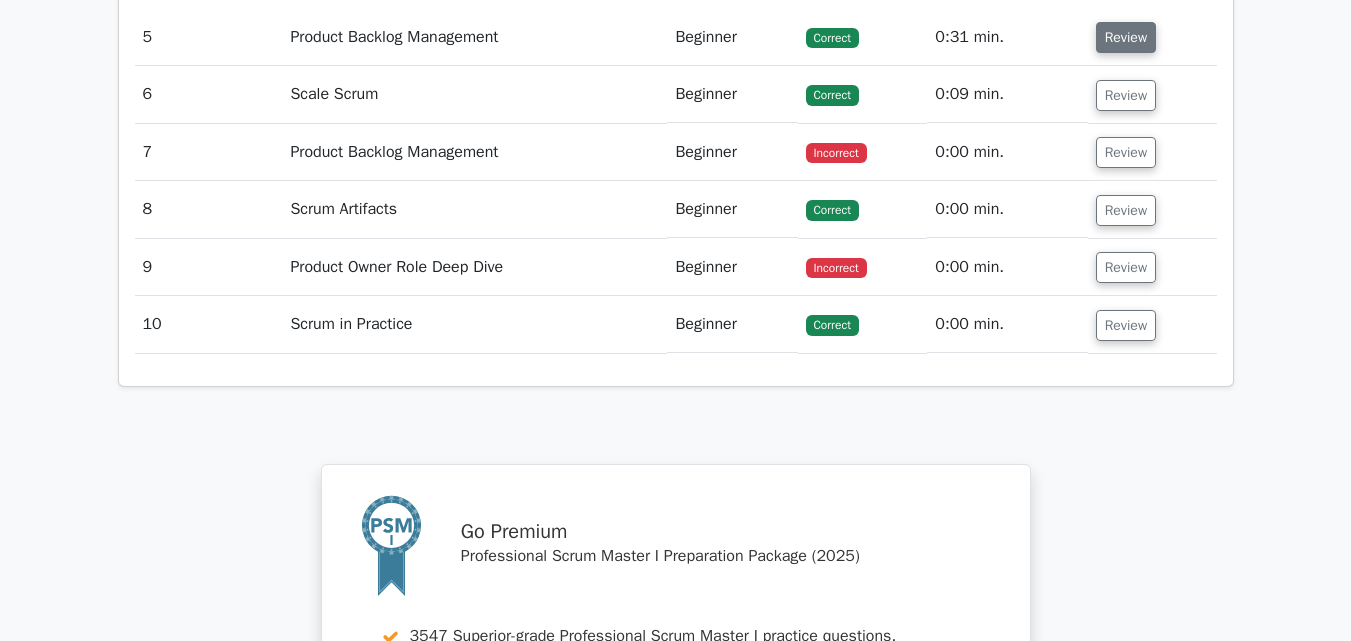 click on "Review" at bounding box center [1126, 37] 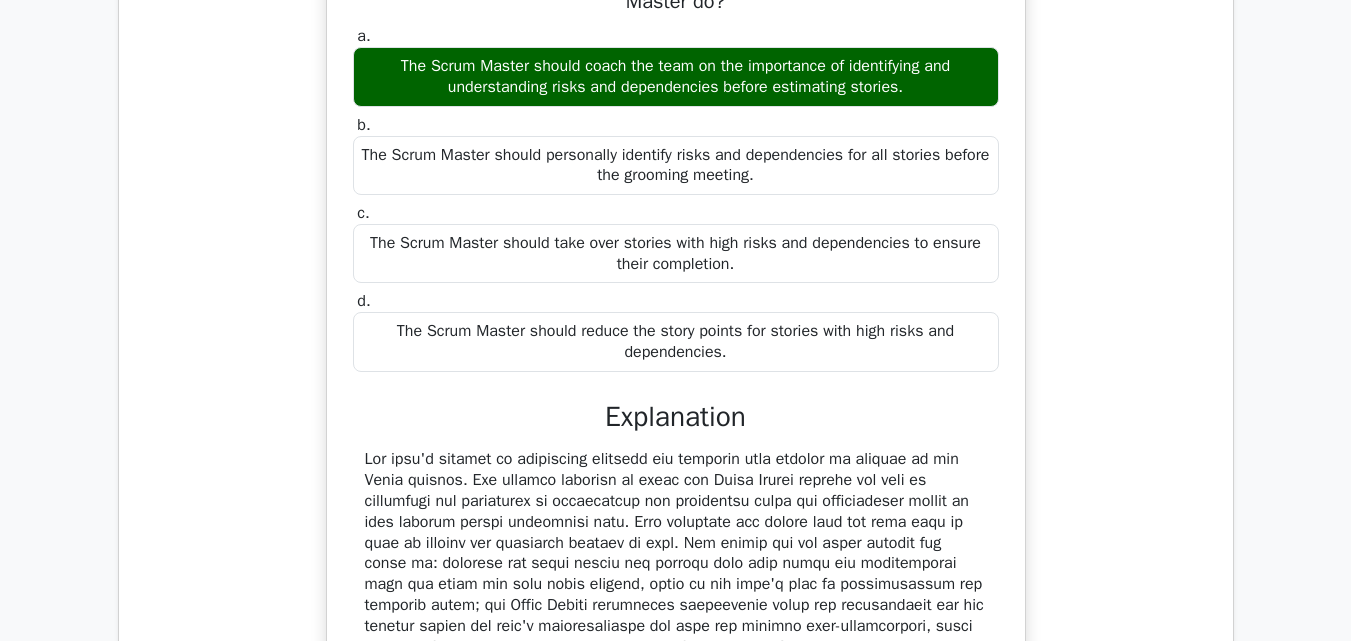 scroll, scrollTop: 5800, scrollLeft: 0, axis: vertical 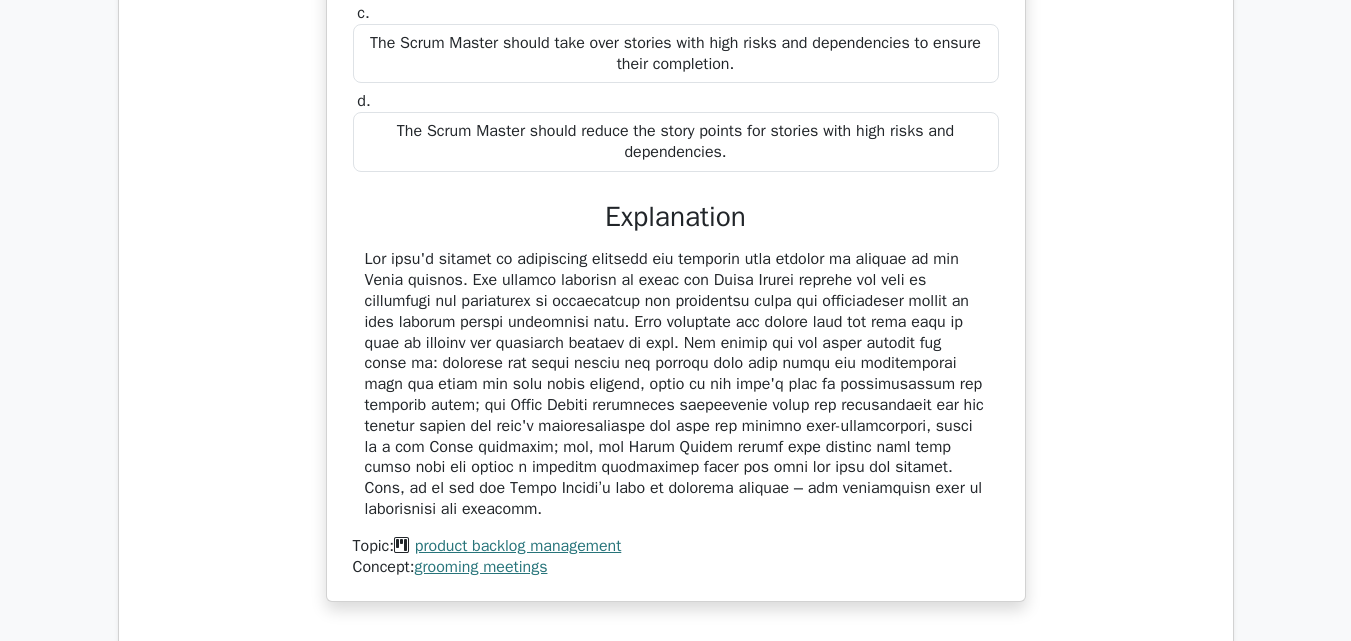 drag, startPoint x: 363, startPoint y: 281, endPoint x: 524, endPoint y: 527, distance: 294.0017 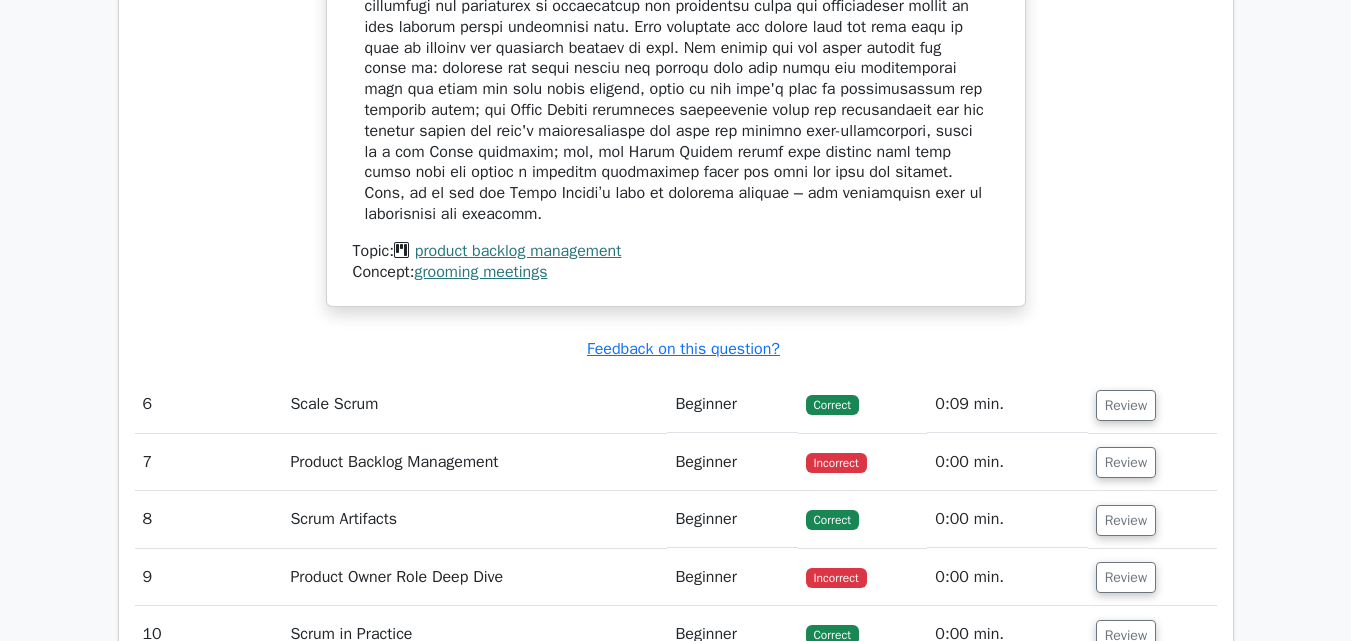 scroll, scrollTop: 6400, scrollLeft: 0, axis: vertical 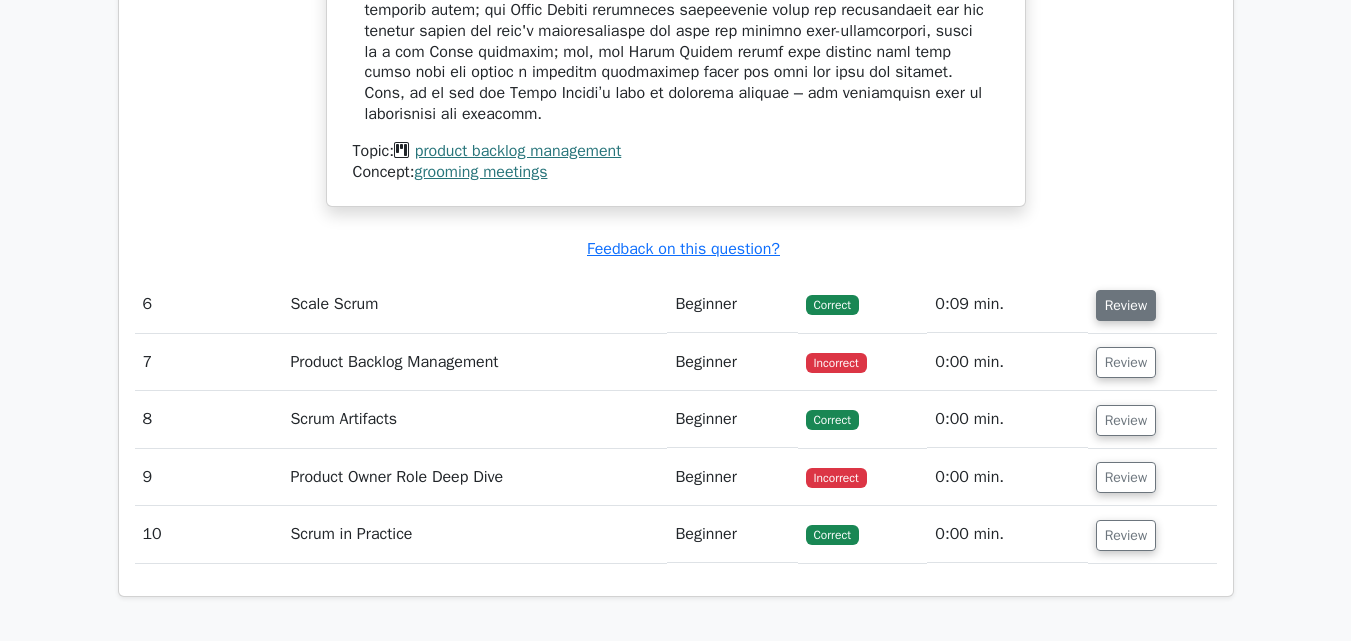 click on "Review" at bounding box center (1126, 305) 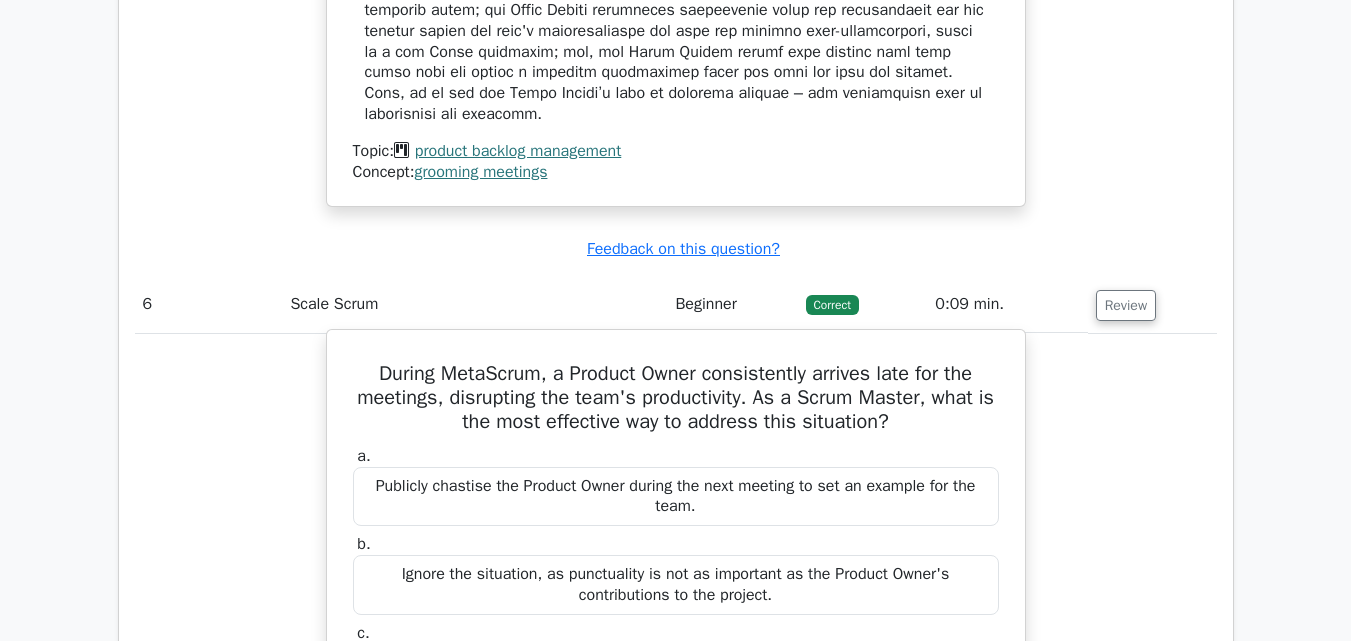 scroll, scrollTop: 6500, scrollLeft: 0, axis: vertical 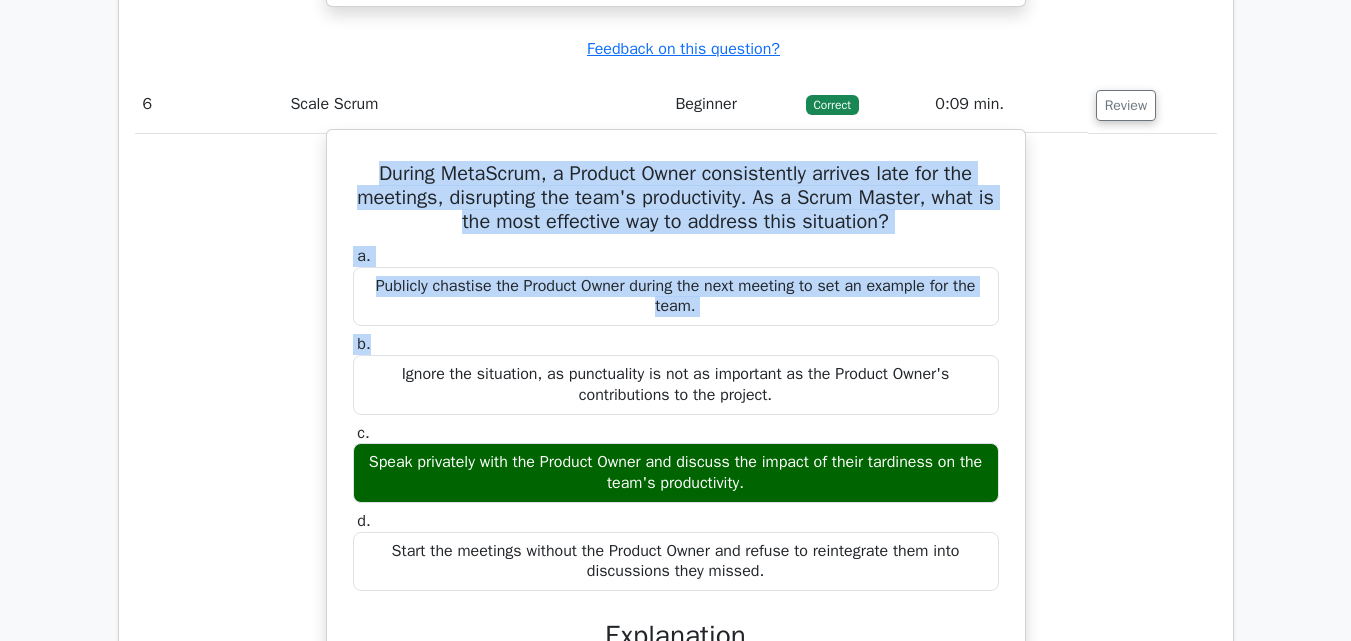 drag, startPoint x: 368, startPoint y: 299, endPoint x: 777, endPoint y: 603, distance: 509.60474 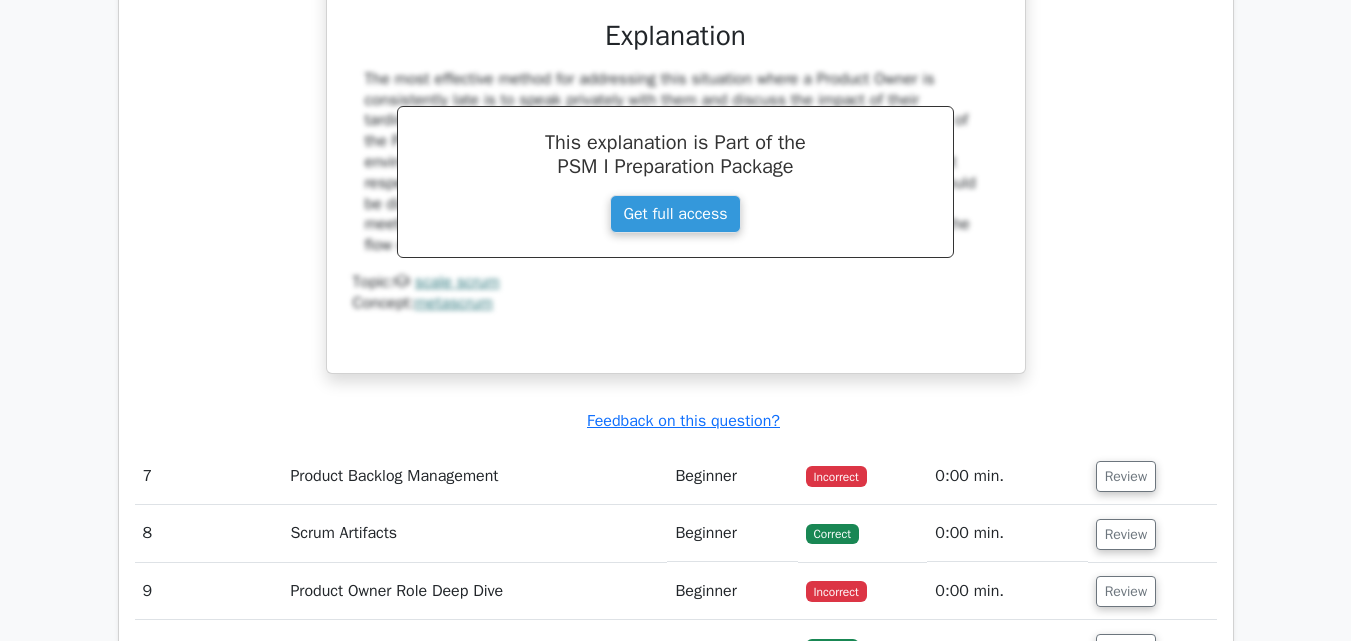 scroll, scrollTop: 7400, scrollLeft: 0, axis: vertical 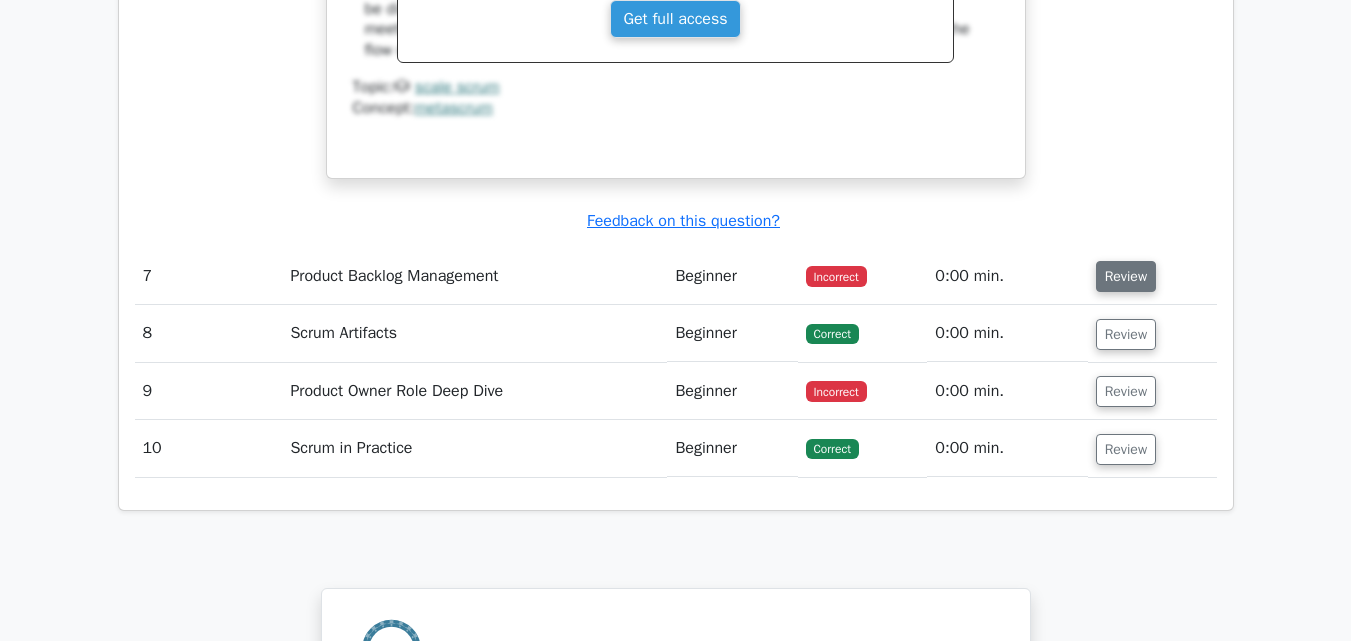 click on "Review" at bounding box center [1126, 276] 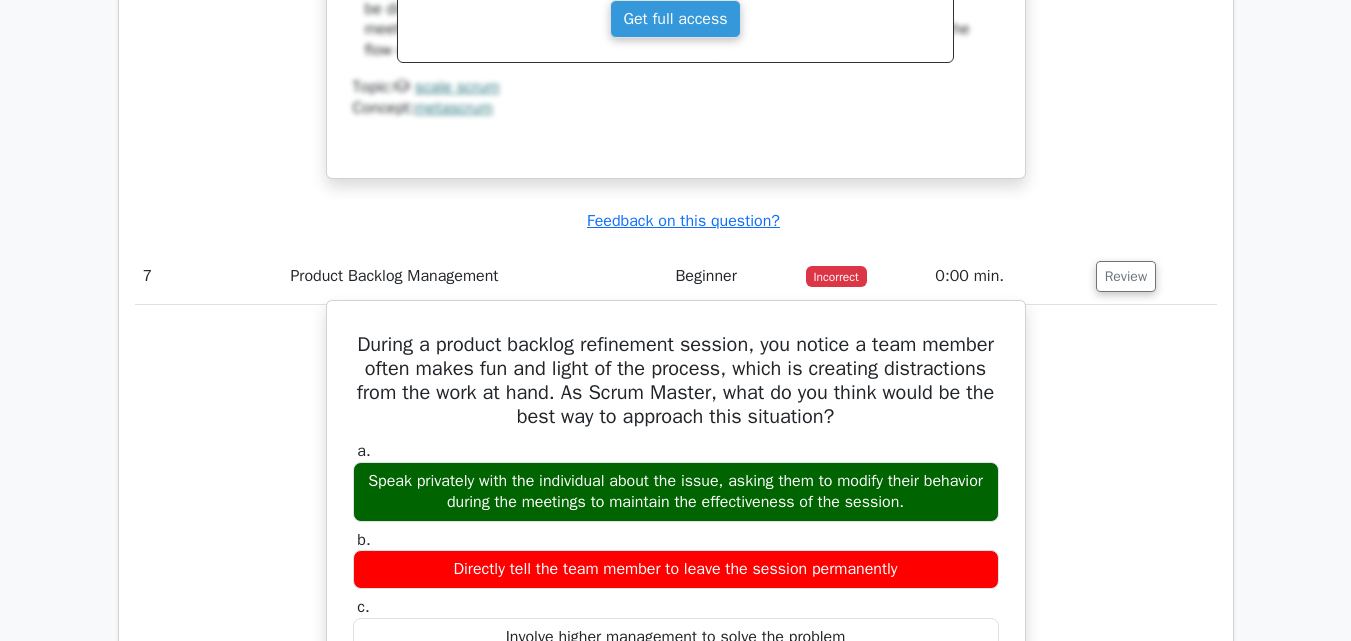 scroll, scrollTop: 7500, scrollLeft: 0, axis: vertical 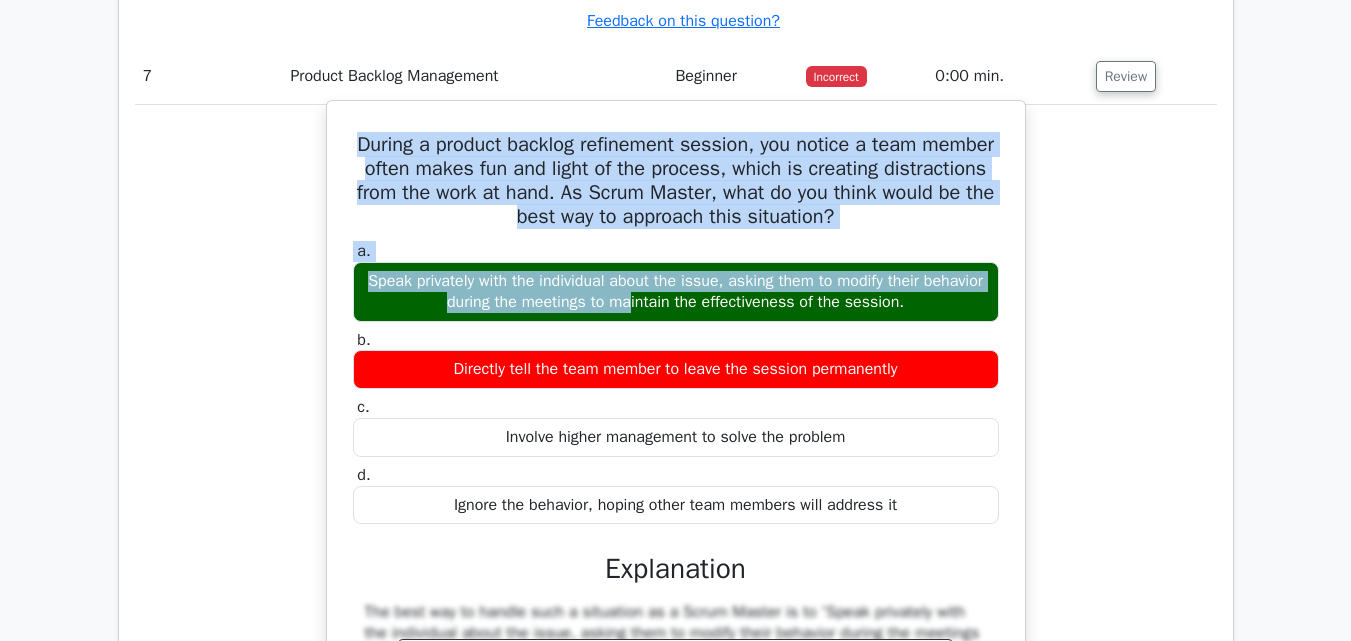 drag, startPoint x: 383, startPoint y: 266, endPoint x: 920, endPoint y: 539, distance: 602.41016 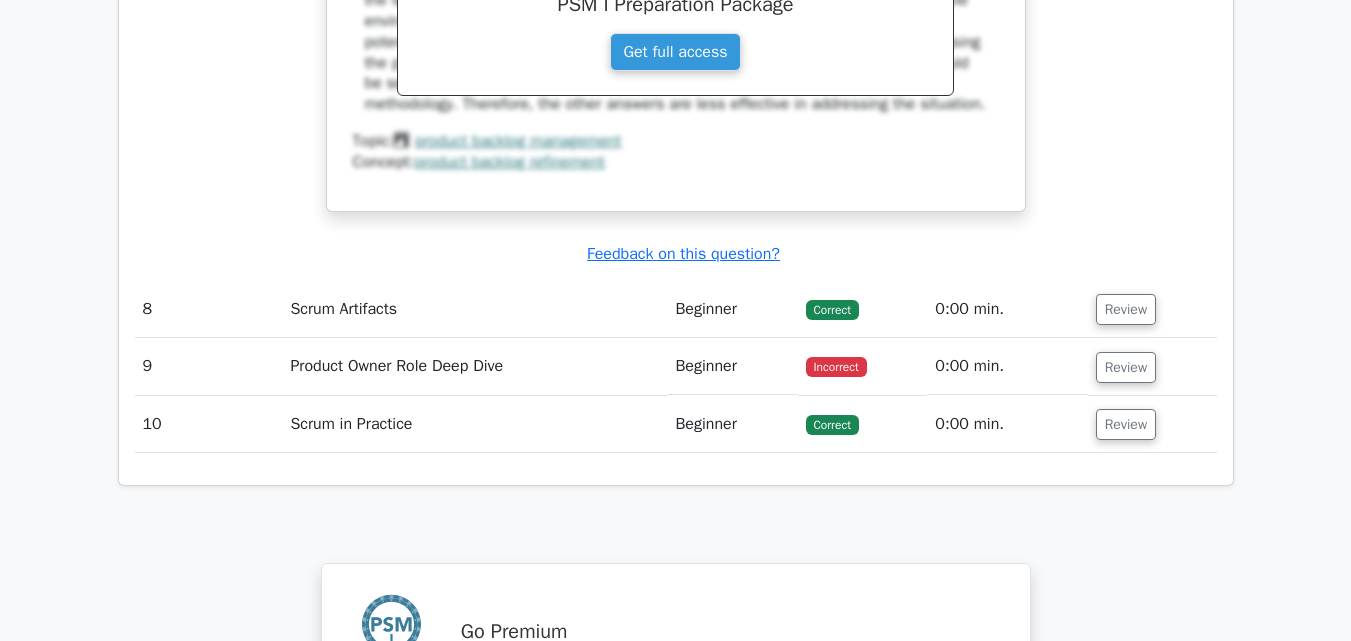 scroll, scrollTop: 8400, scrollLeft: 0, axis: vertical 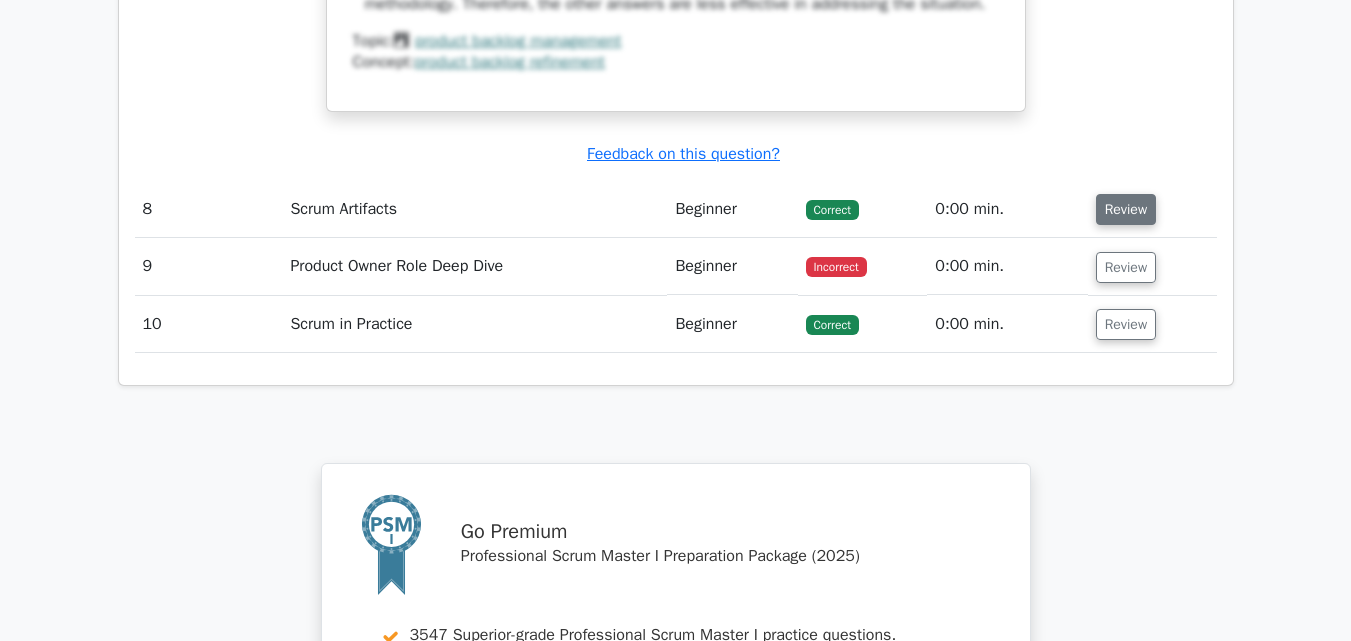 click on "Review" at bounding box center (1126, 209) 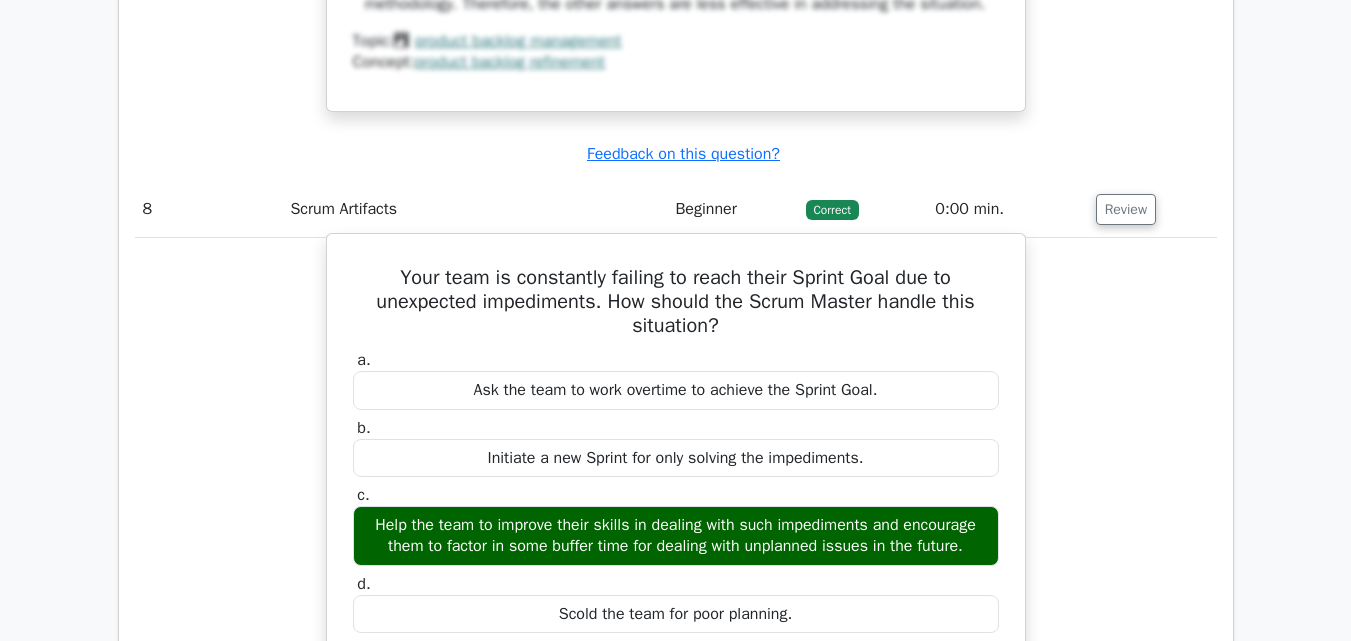 scroll, scrollTop: 8500, scrollLeft: 0, axis: vertical 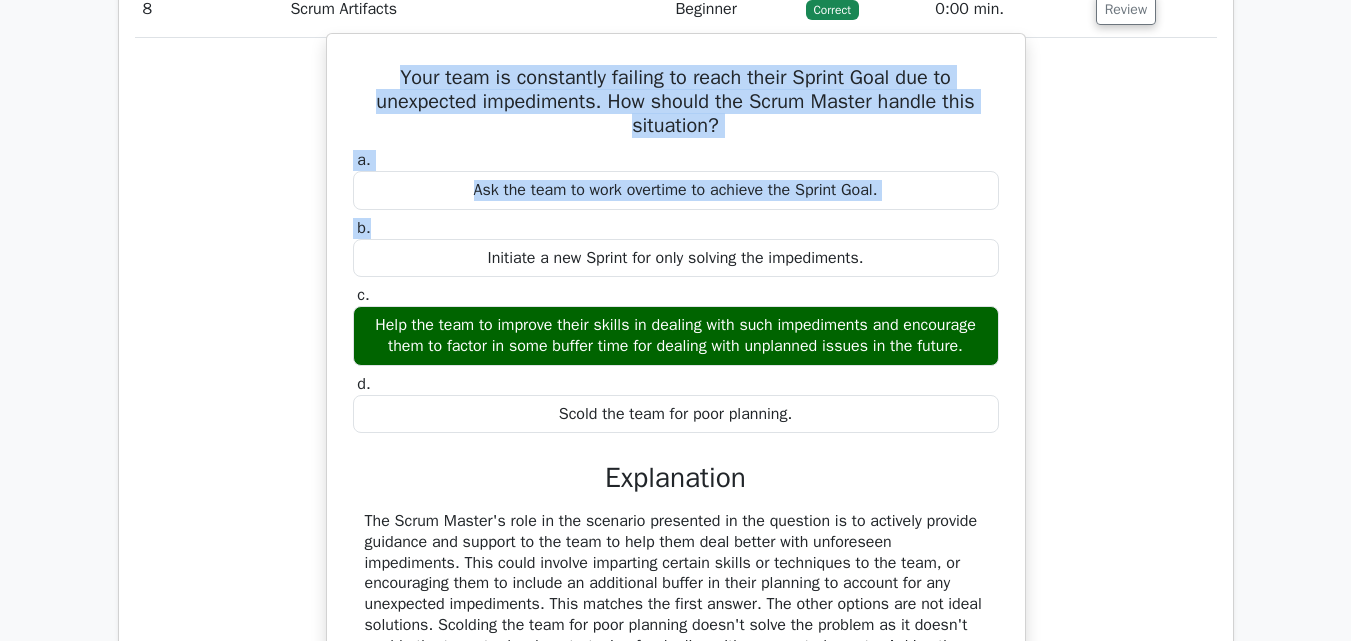 drag, startPoint x: 380, startPoint y: 202, endPoint x: 816, endPoint y: 443, distance: 498.17368 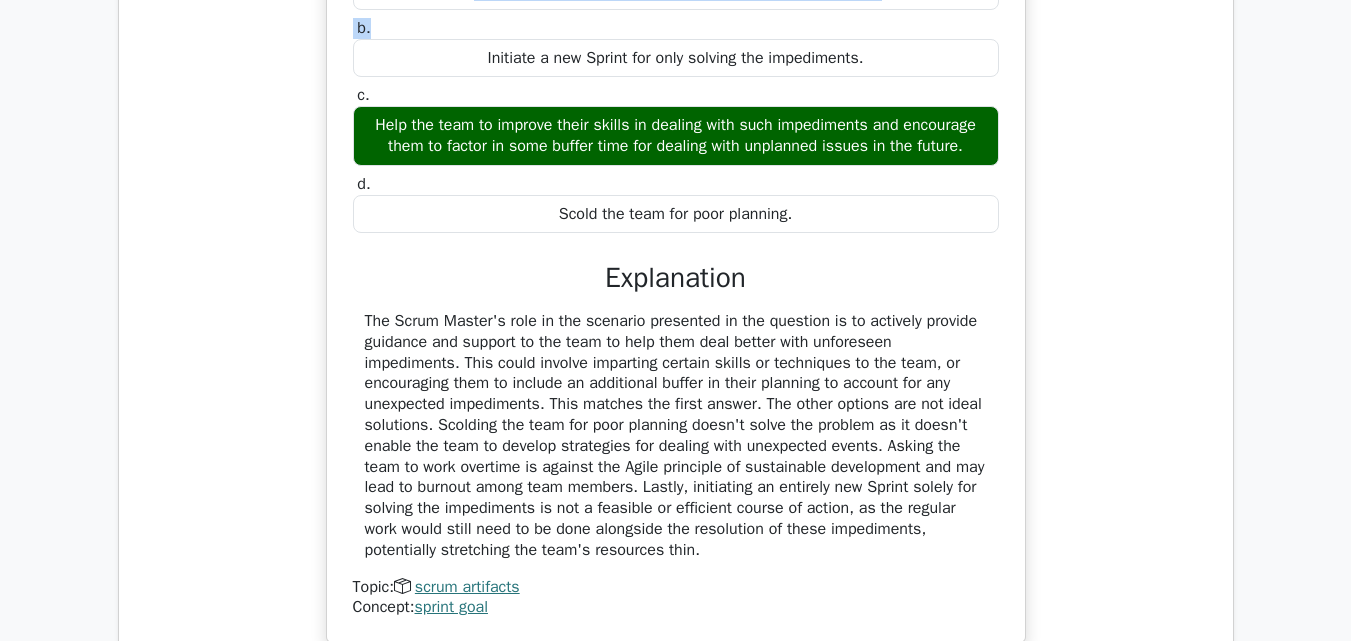 drag, startPoint x: 363, startPoint y: 352, endPoint x: 815, endPoint y: 583, distance: 507.60712 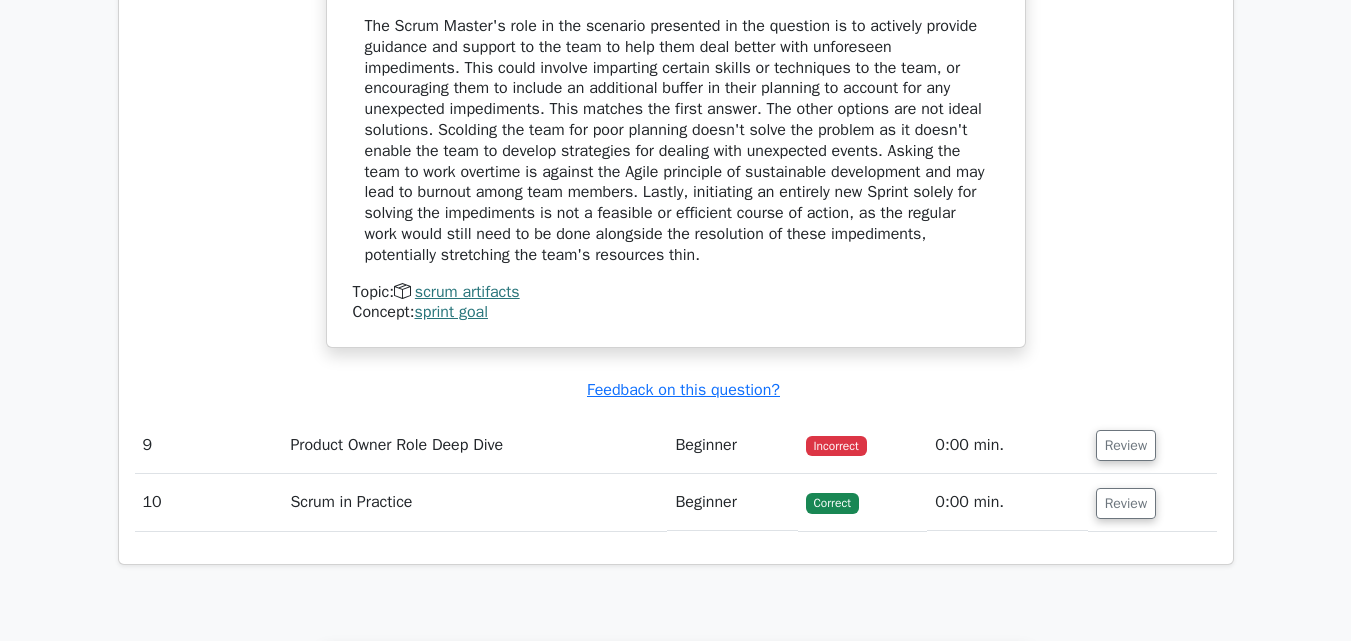 scroll, scrollTop: 9300, scrollLeft: 0, axis: vertical 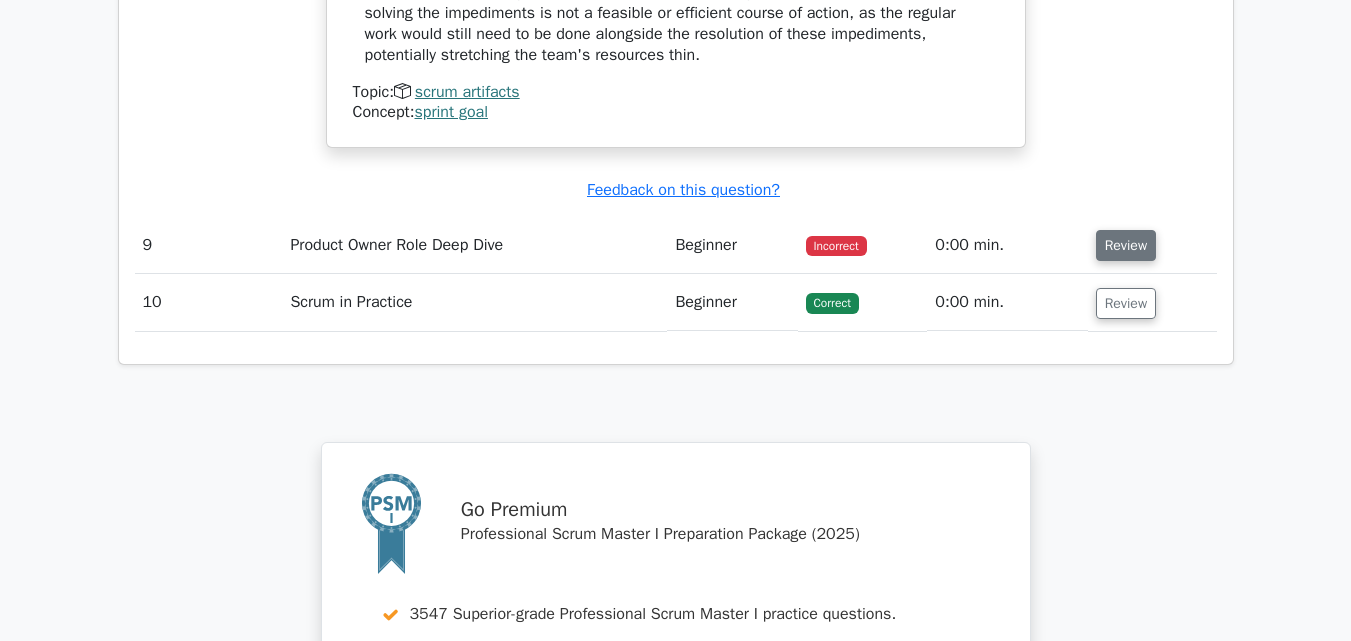 click on "Review" at bounding box center [1126, 245] 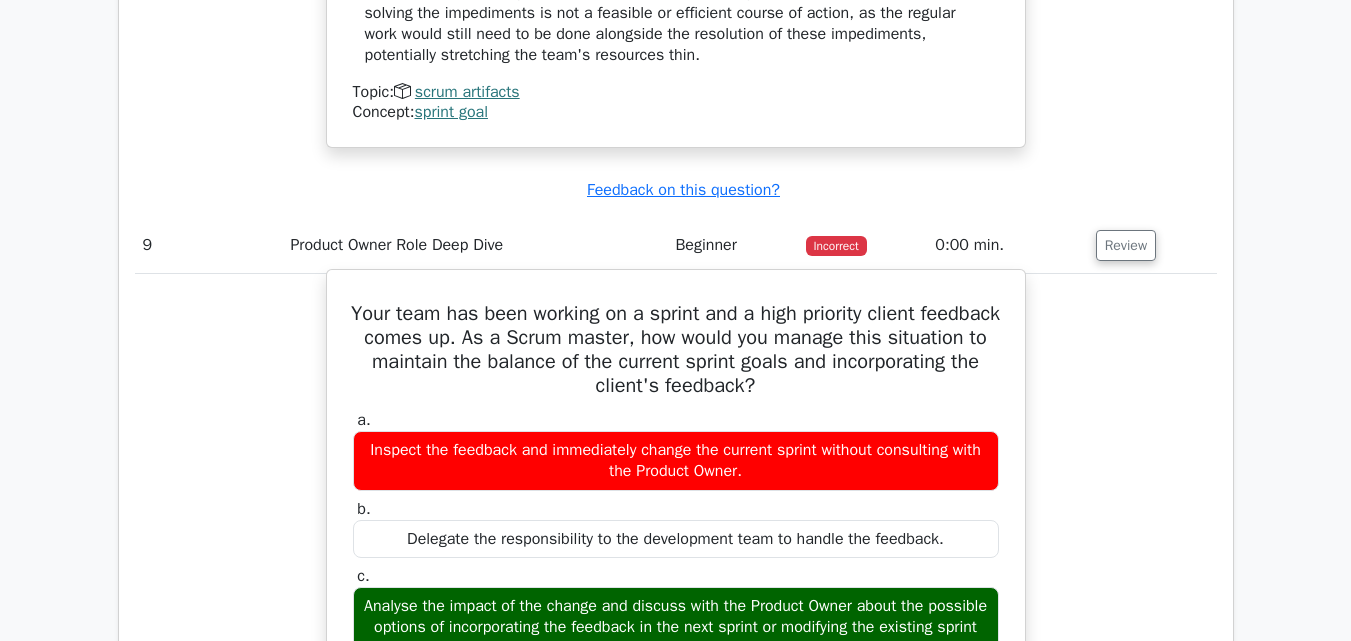 scroll, scrollTop: 9400, scrollLeft: 0, axis: vertical 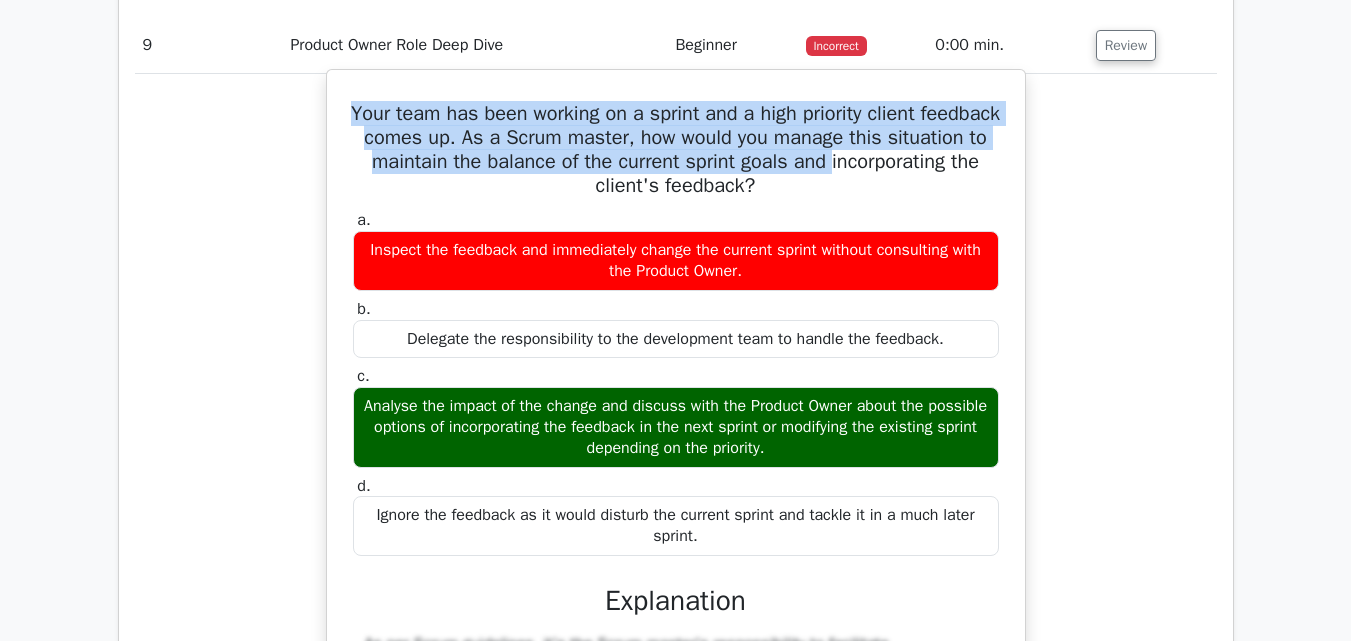 drag, startPoint x: 378, startPoint y: 233, endPoint x: 737, endPoint y: 558, distance: 484.2582 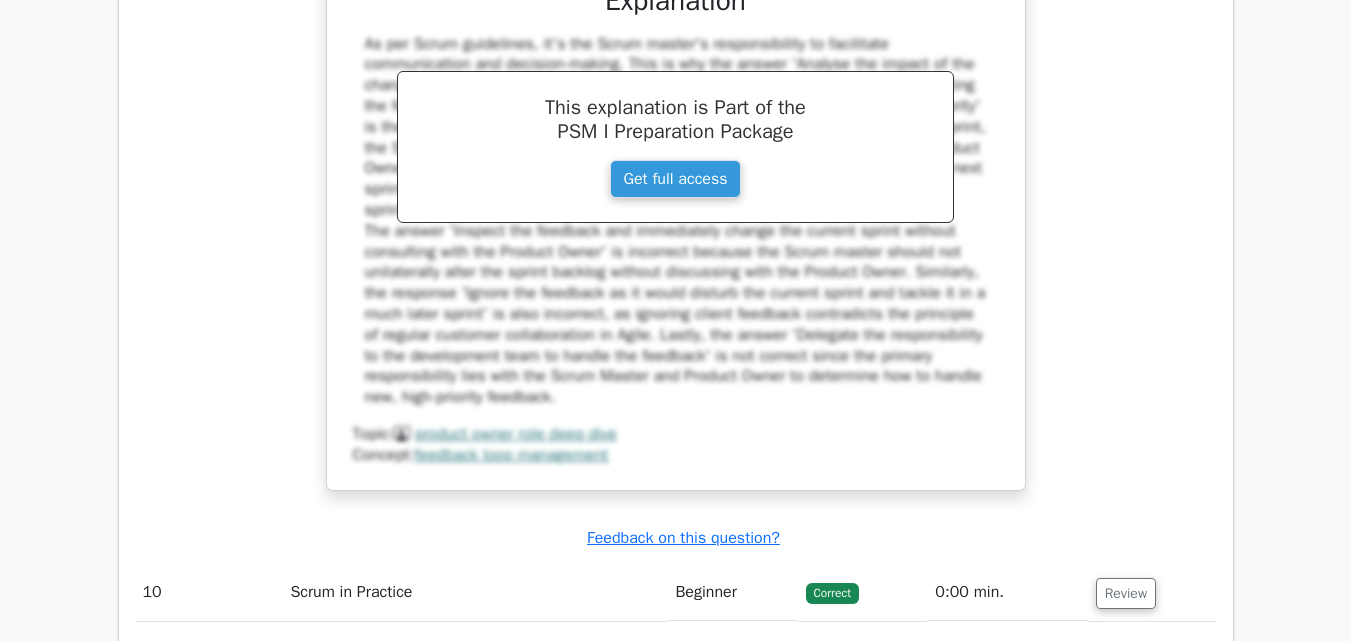 scroll, scrollTop: 10400, scrollLeft: 0, axis: vertical 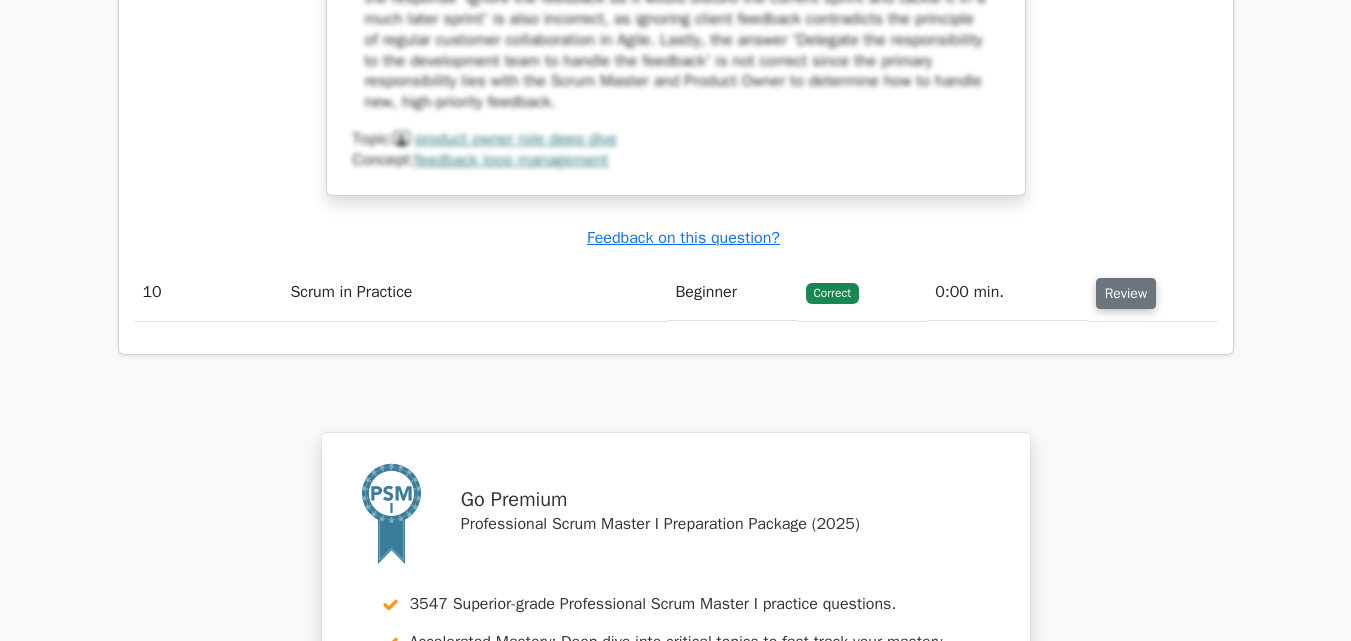 click on "Review" at bounding box center (1126, 293) 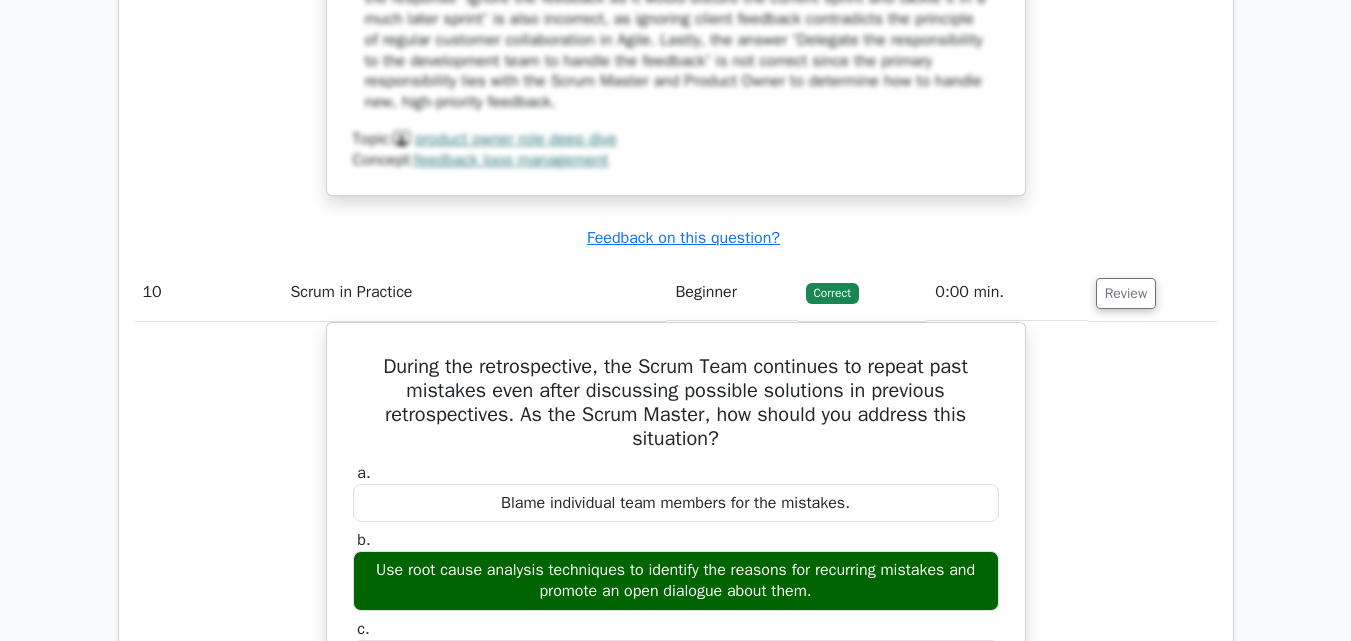 scroll, scrollTop: 10700, scrollLeft: 0, axis: vertical 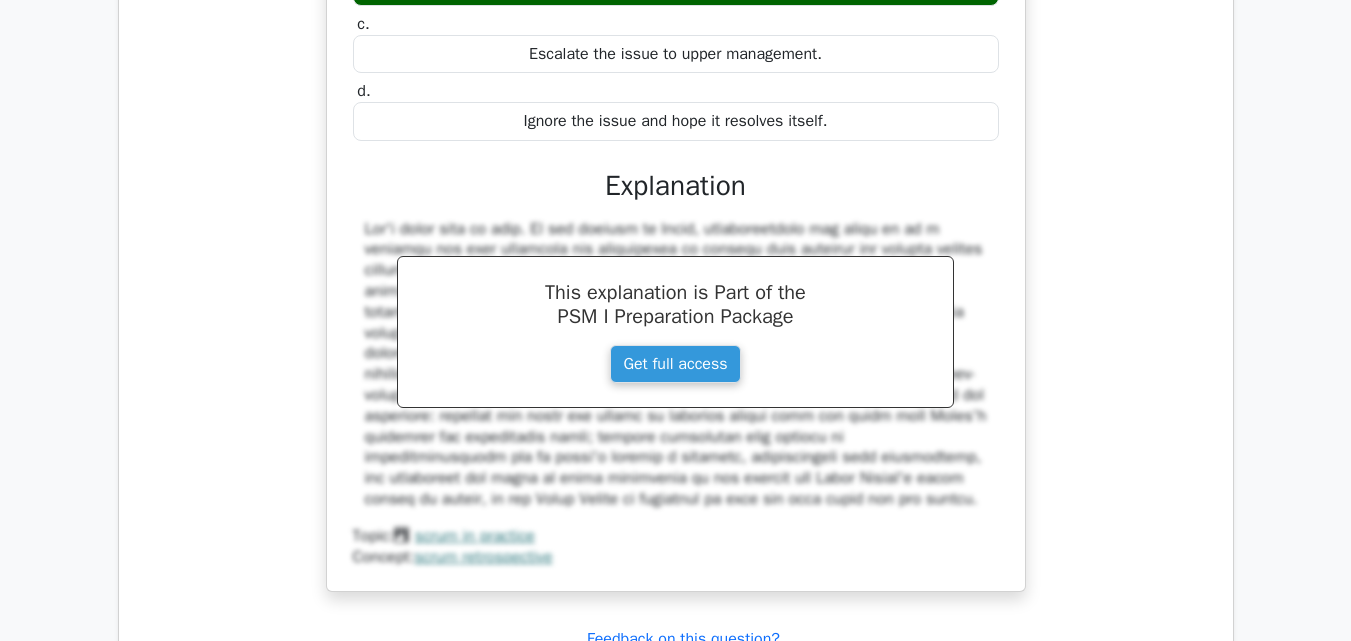 drag, startPoint x: 377, startPoint y: 87, endPoint x: 846, endPoint y: 156, distance: 474.04852 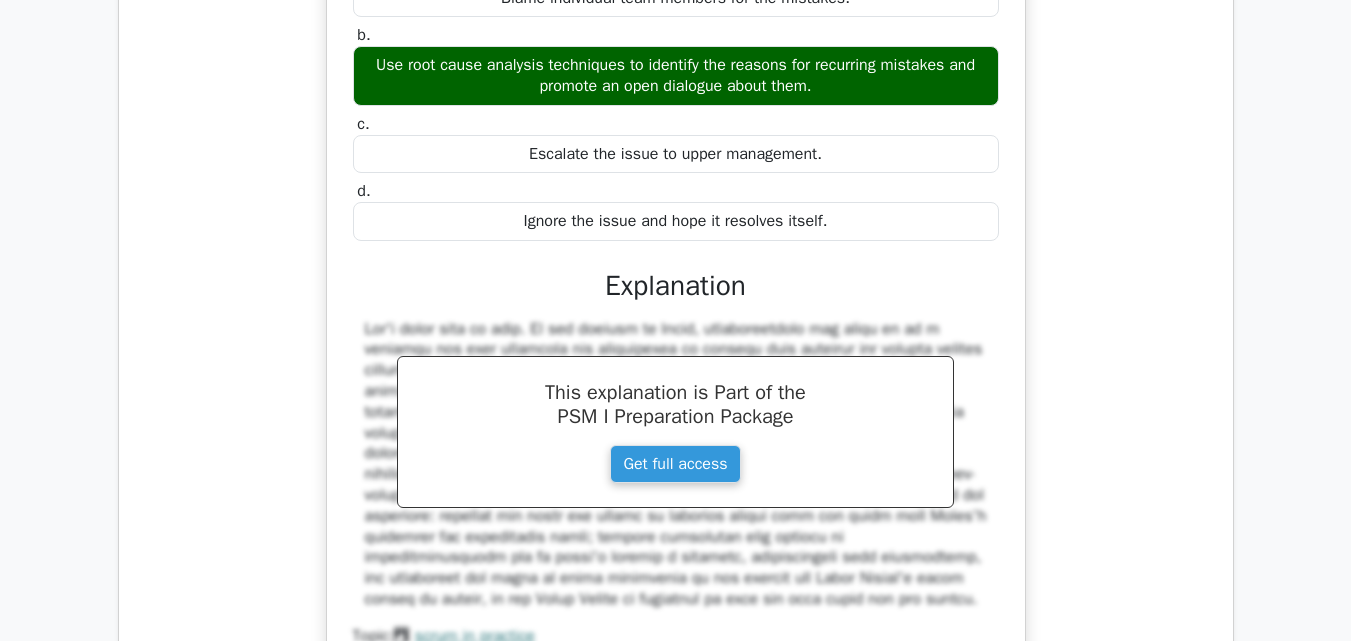 scroll, scrollTop: 10700, scrollLeft: 0, axis: vertical 